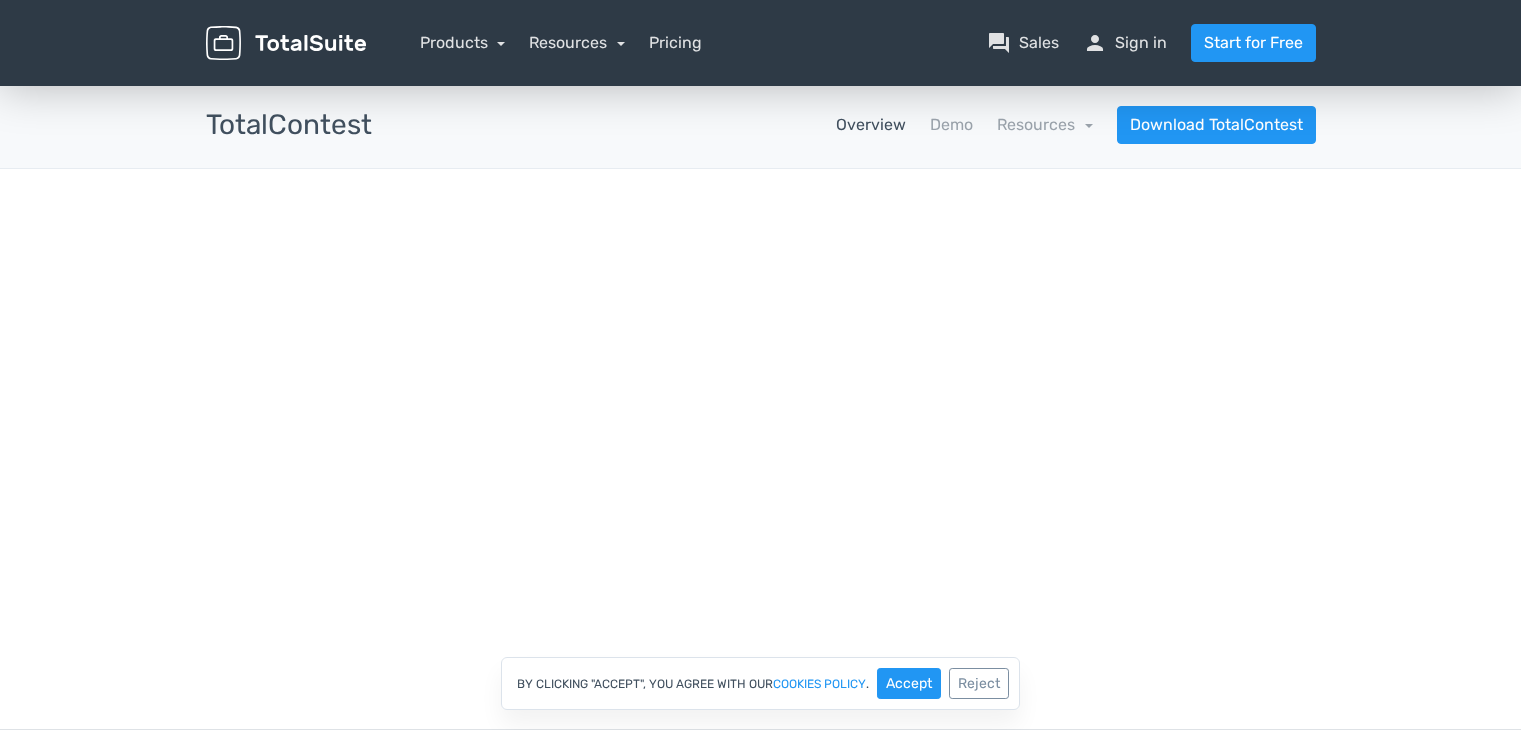 scroll, scrollTop: 2132, scrollLeft: 0, axis: vertical 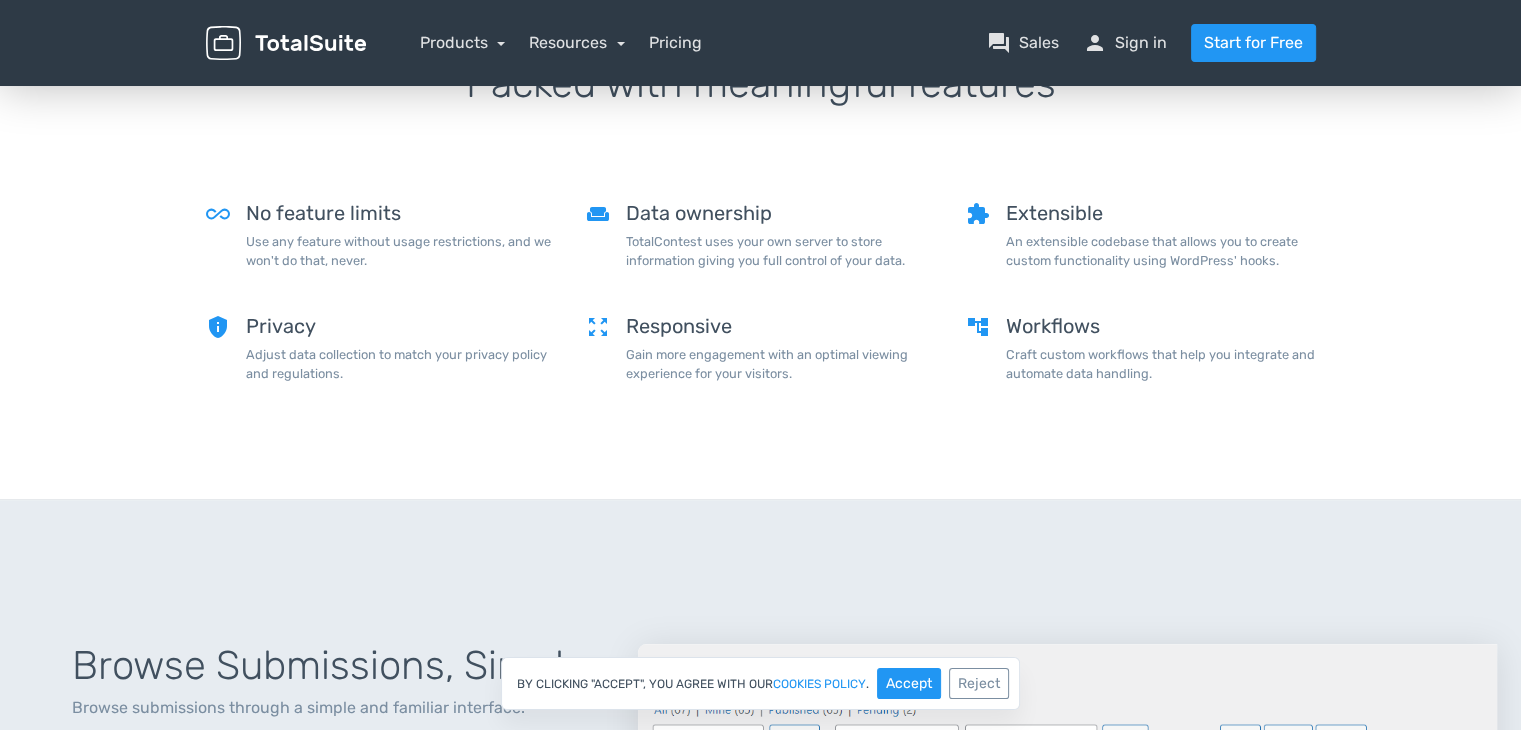 click at bounding box center [286, 43] 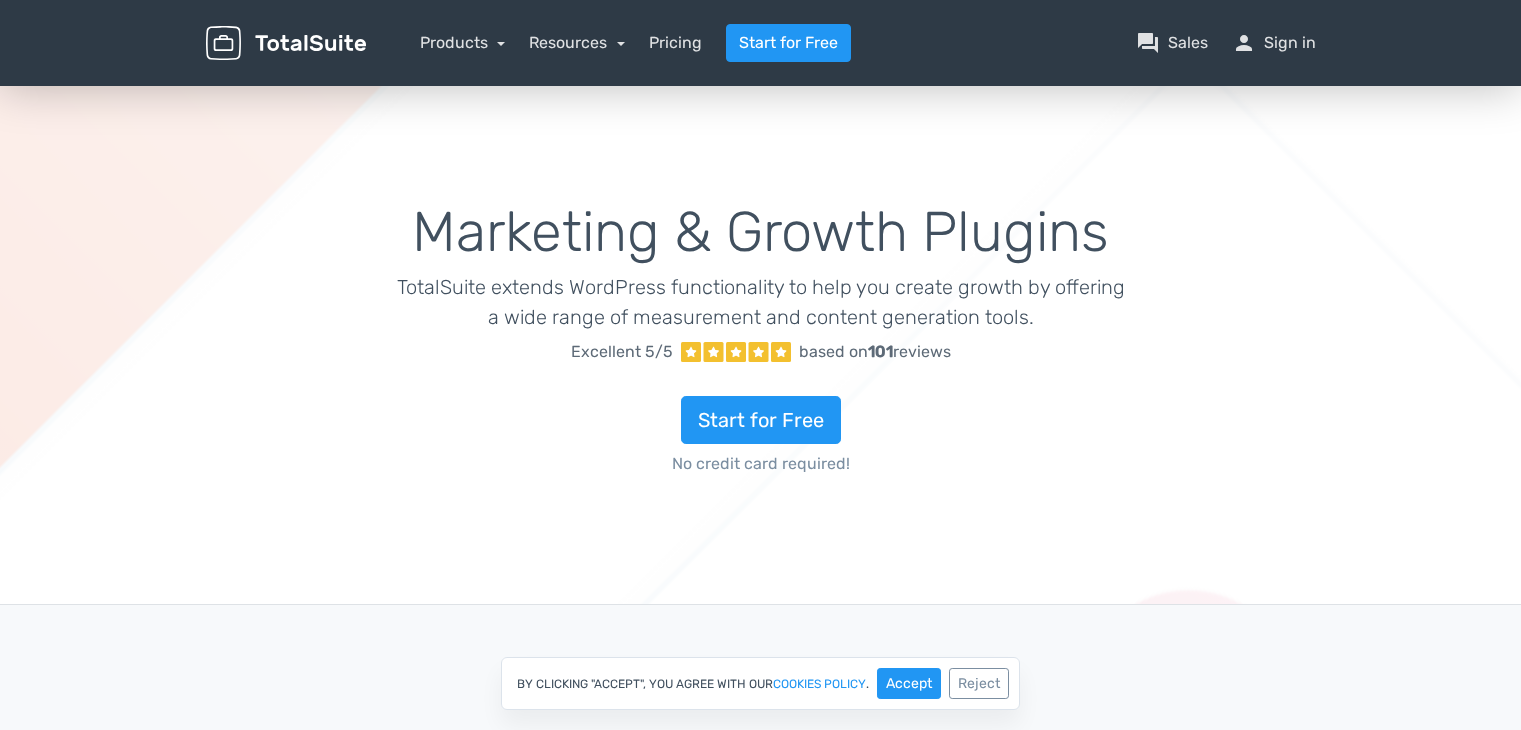 scroll, scrollTop: 0, scrollLeft: 0, axis: both 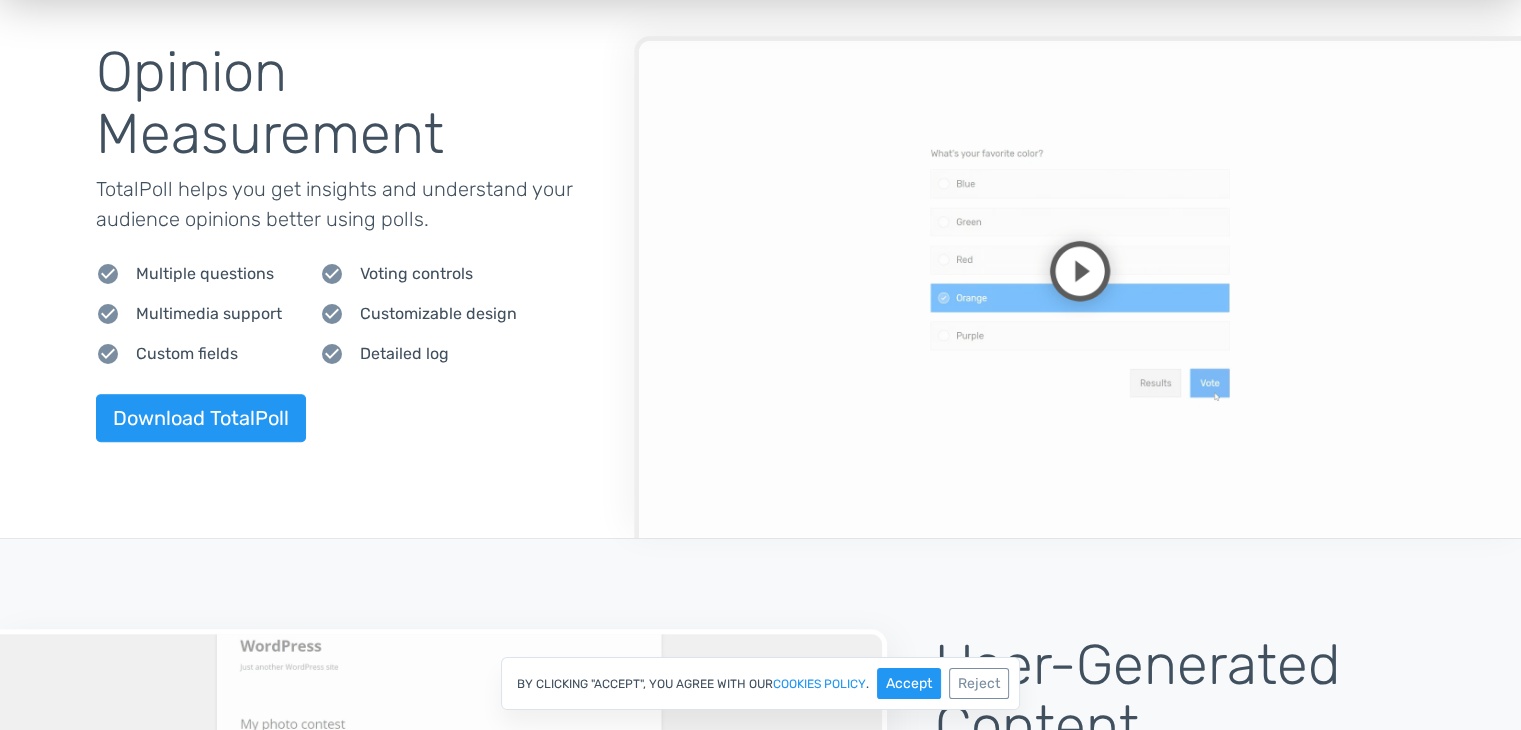 click at bounding box center (1077, 286) 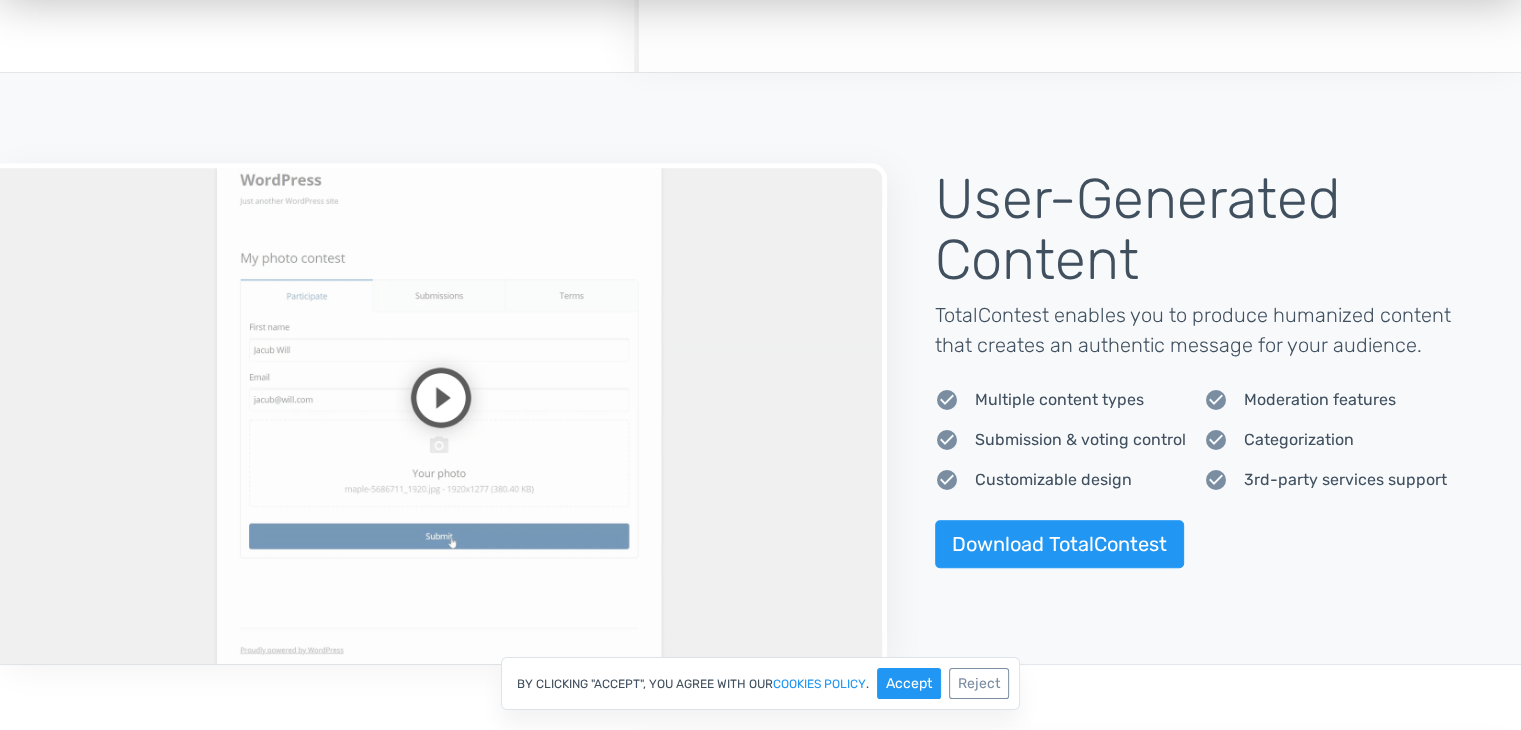 scroll, scrollTop: 1368, scrollLeft: 0, axis: vertical 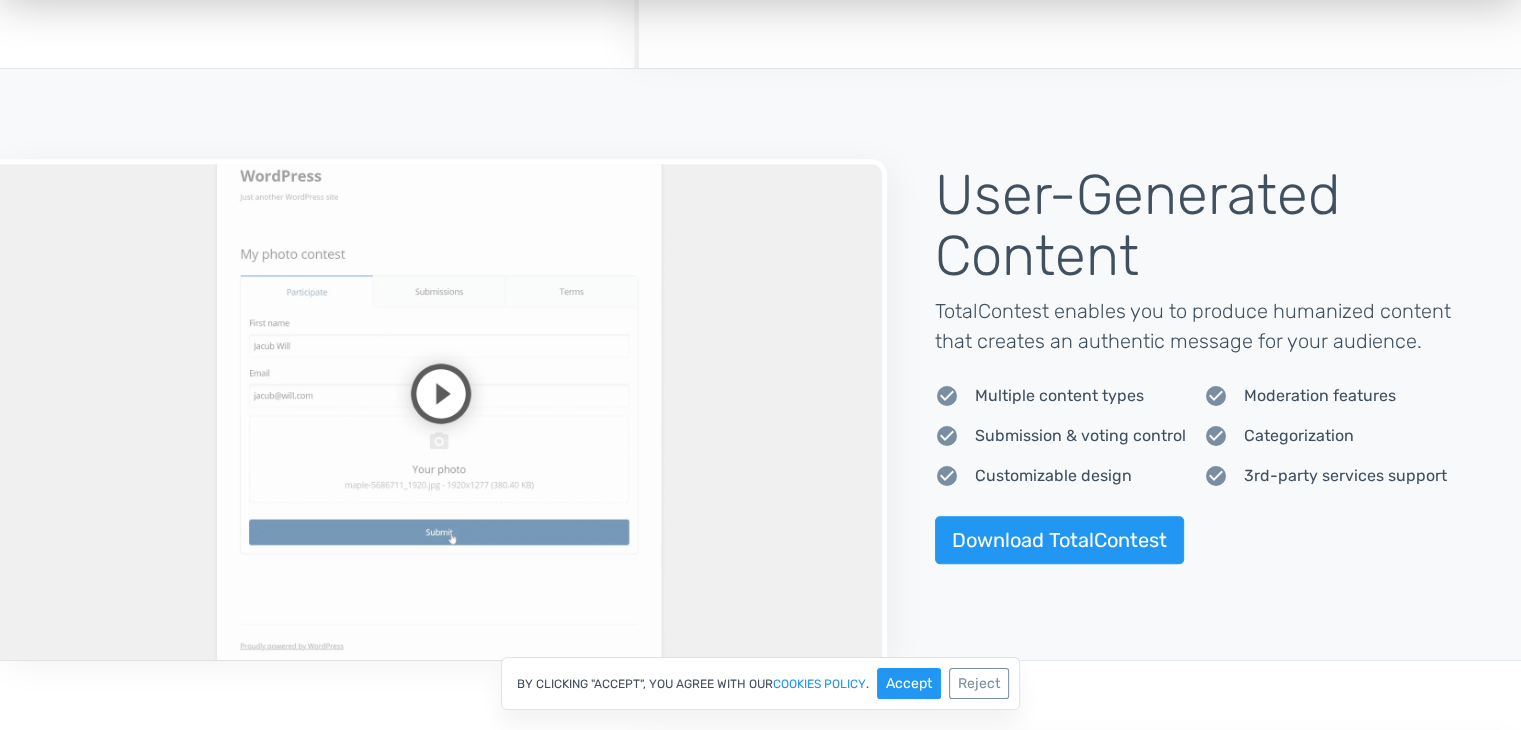 click at bounding box center [443, 409] 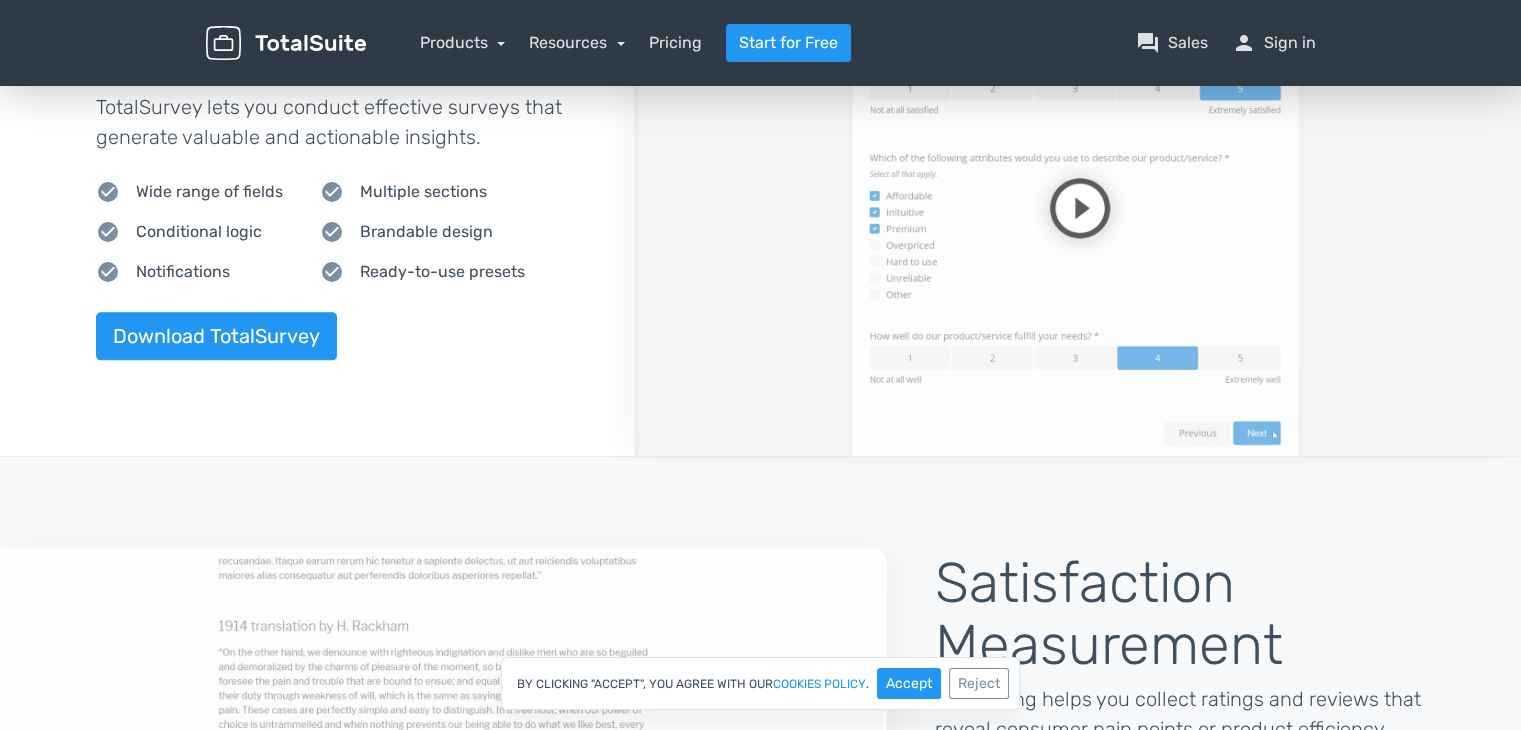 scroll, scrollTop: 1982, scrollLeft: 0, axis: vertical 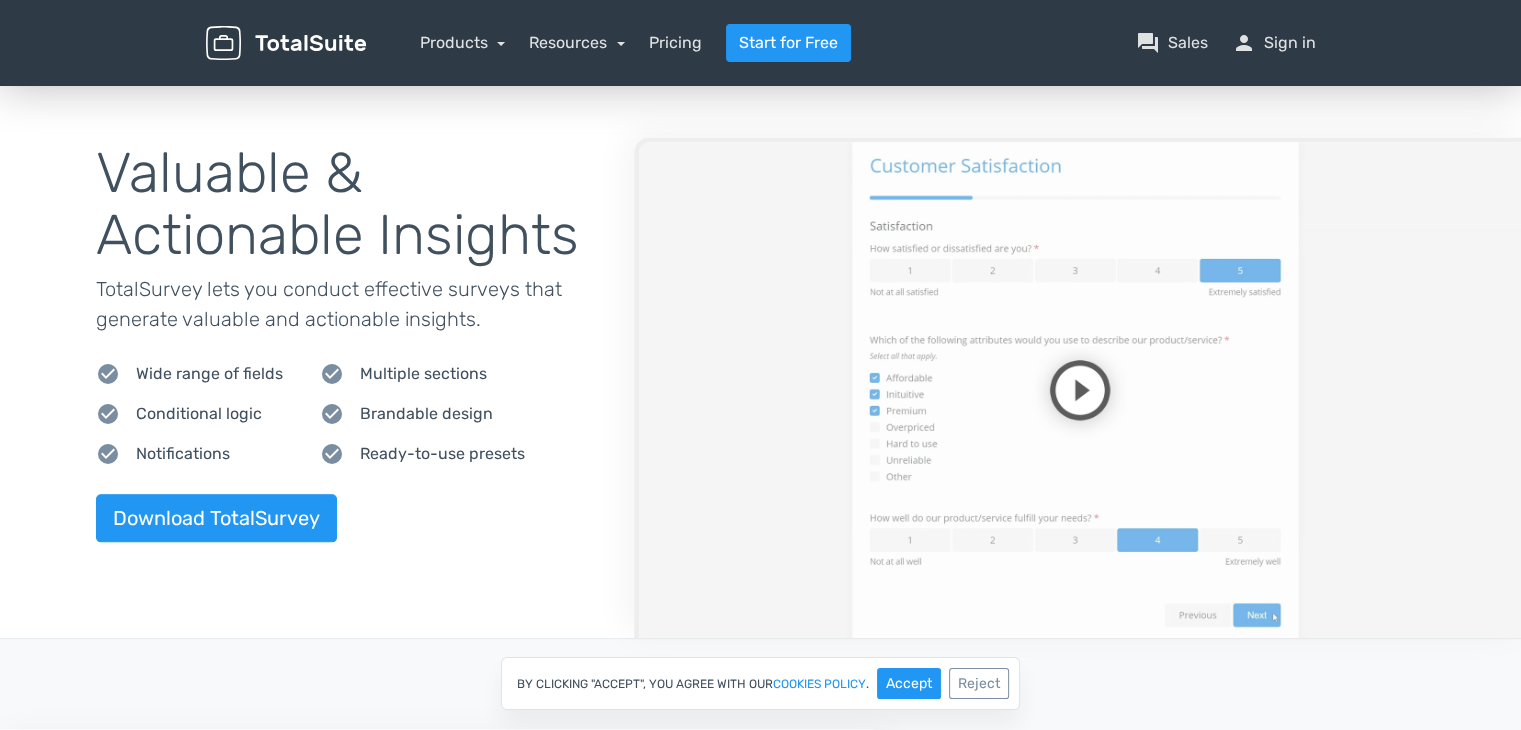 click at bounding box center [1077, 387] 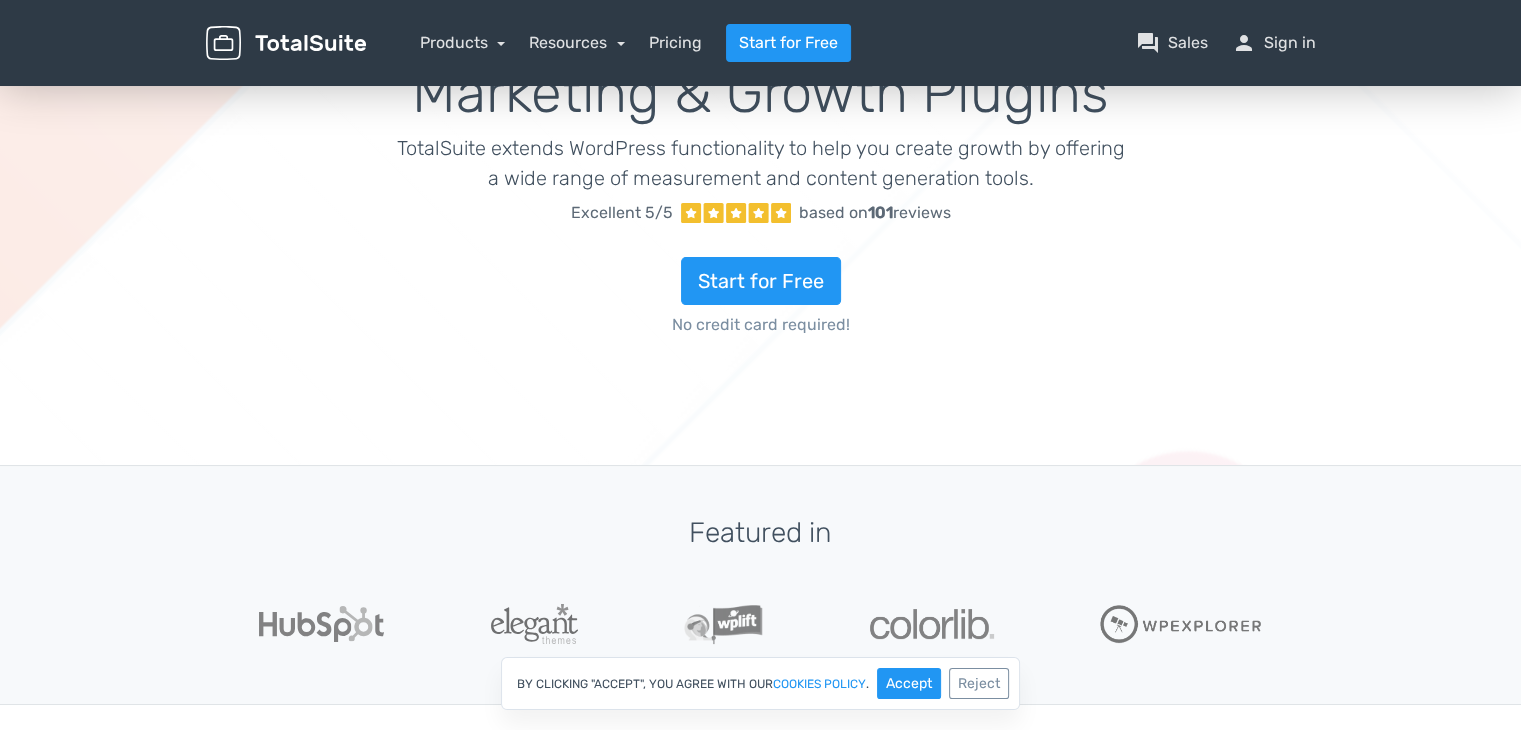 scroll, scrollTop: 0, scrollLeft: 0, axis: both 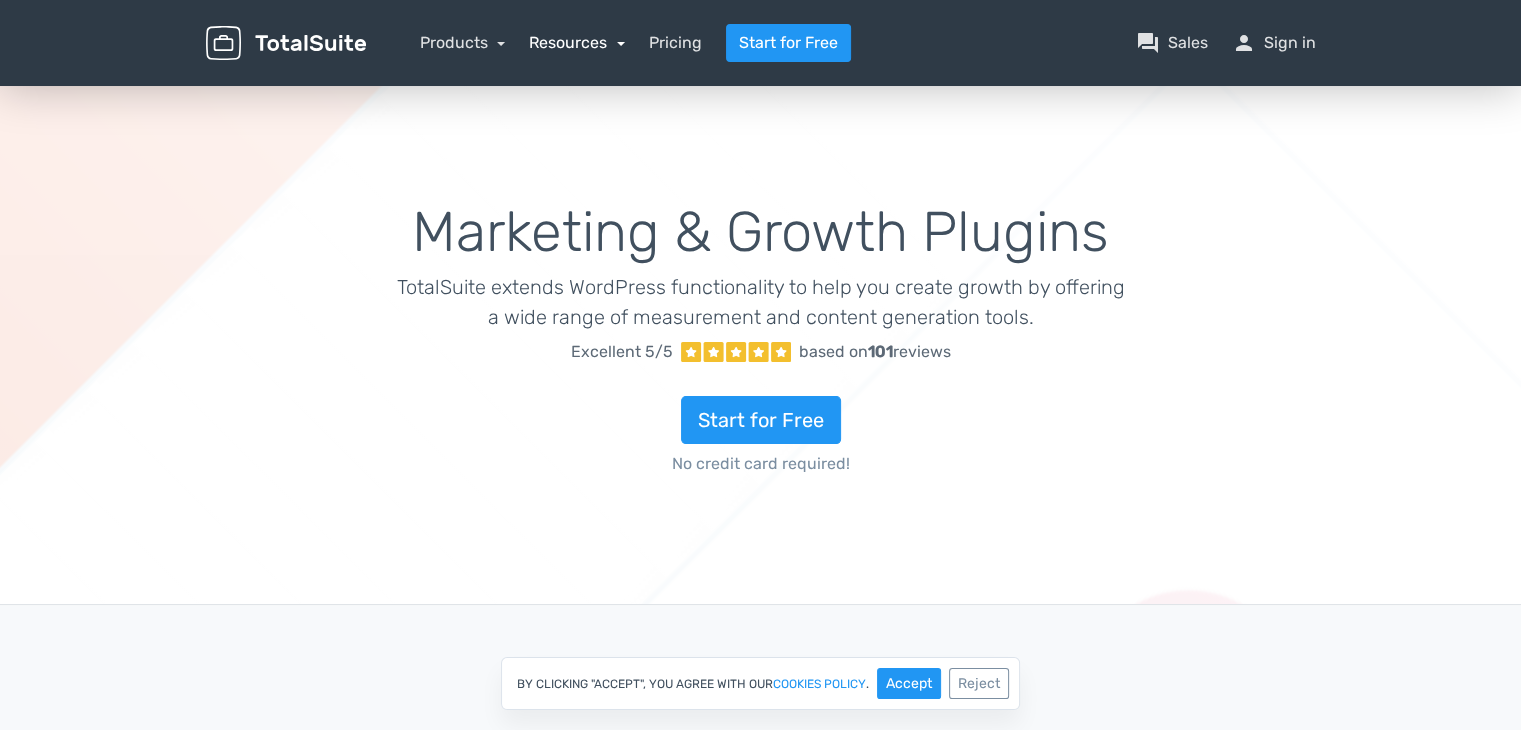 click on "Resources" at bounding box center [577, 42] 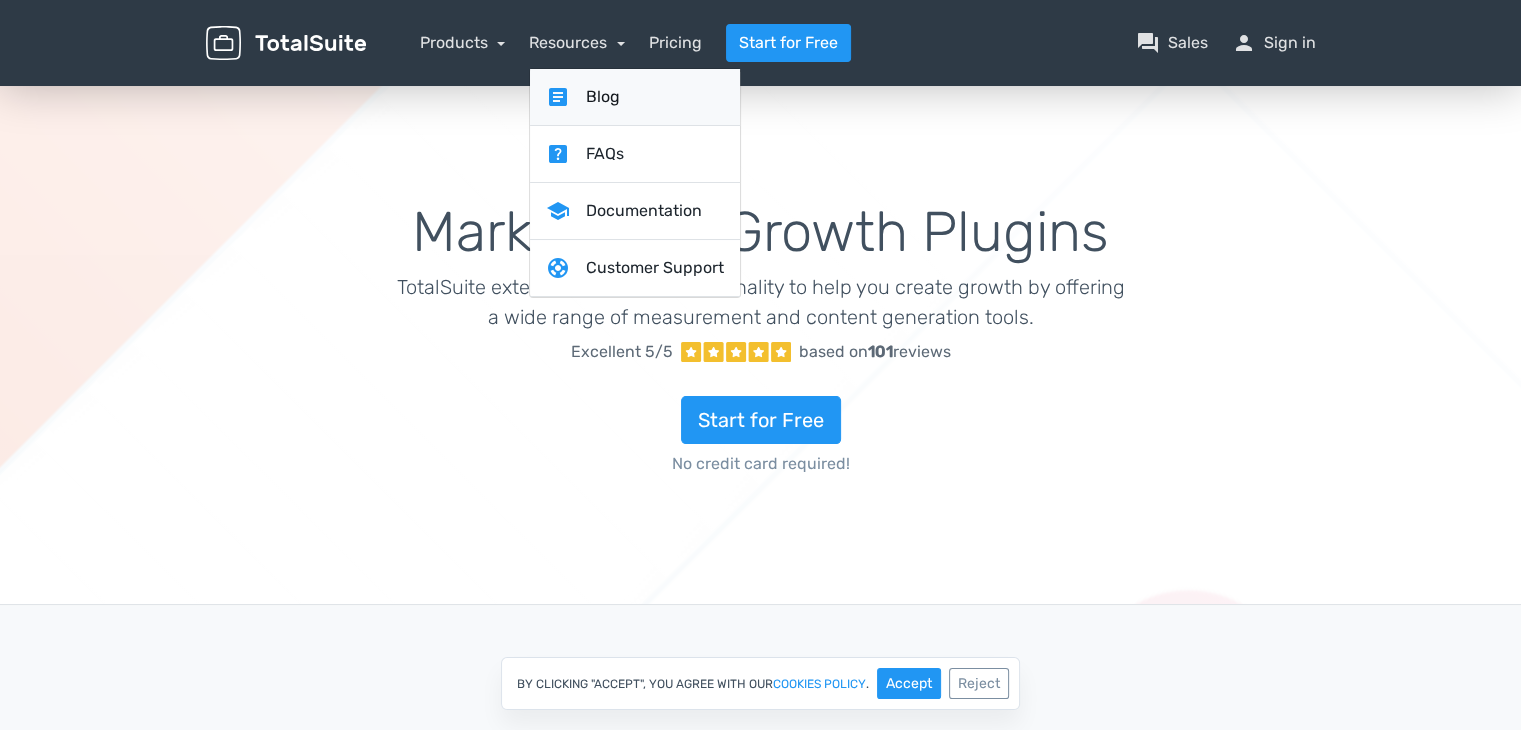 click on "article
Blog" at bounding box center (635, 97) 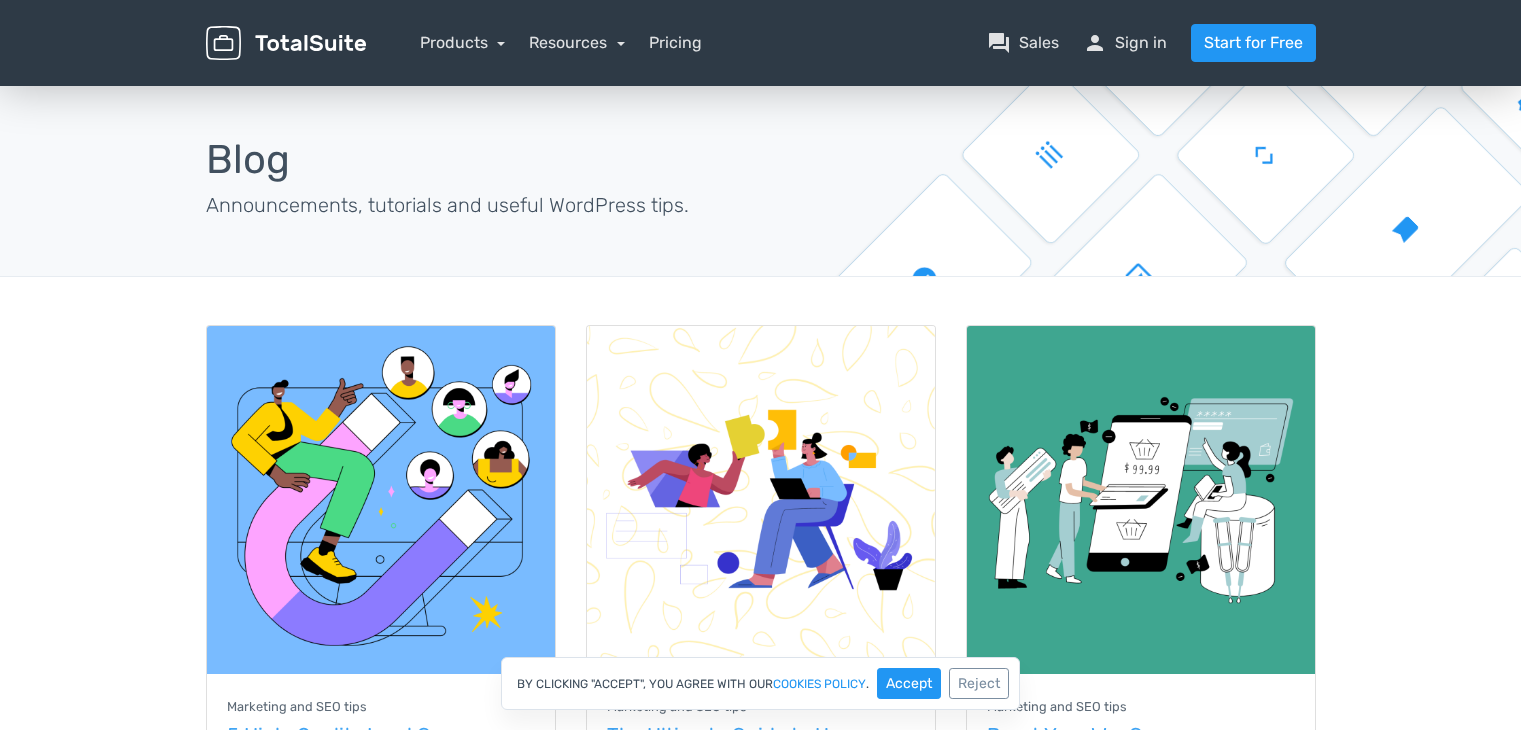 scroll, scrollTop: 0, scrollLeft: 0, axis: both 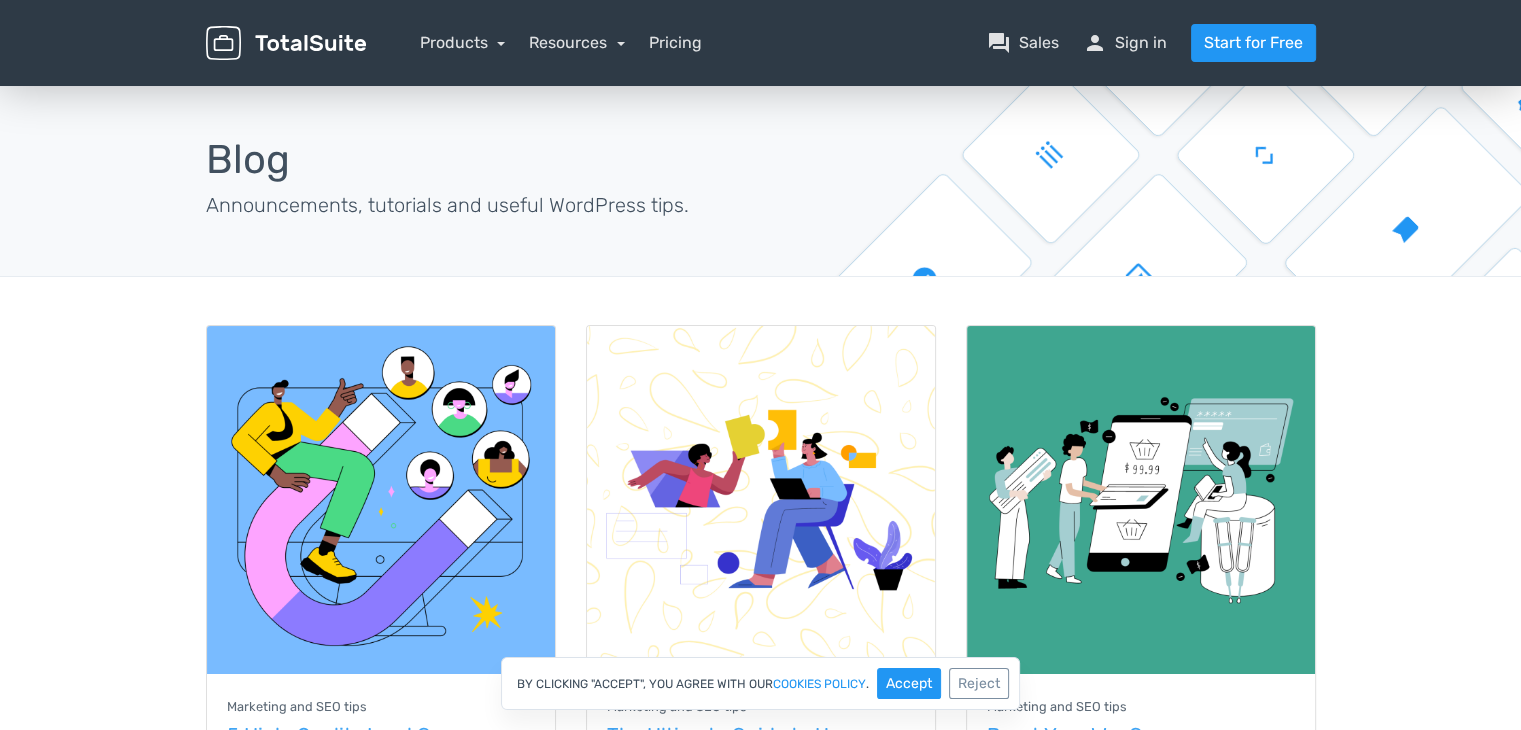 click at bounding box center [286, 43] 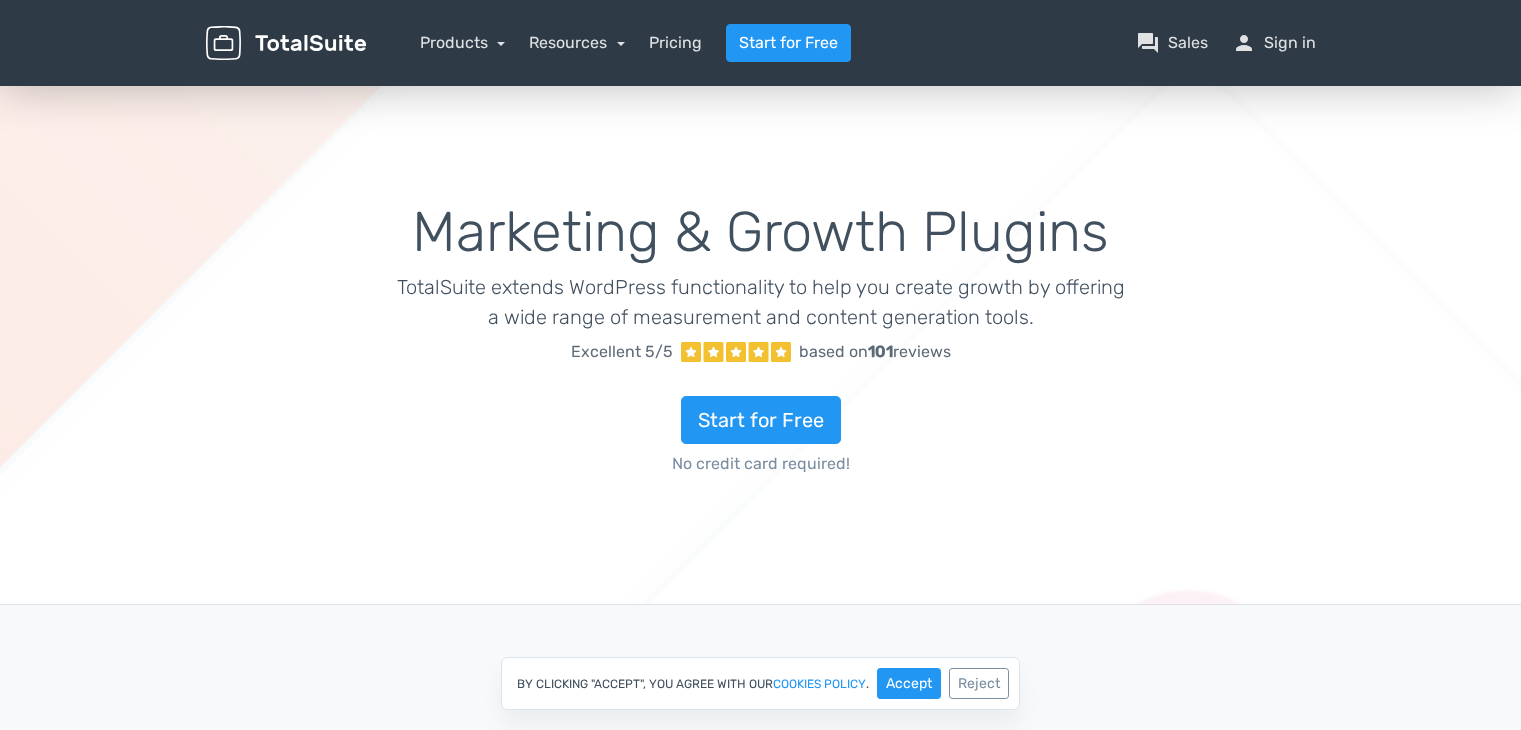 scroll, scrollTop: 0, scrollLeft: 0, axis: both 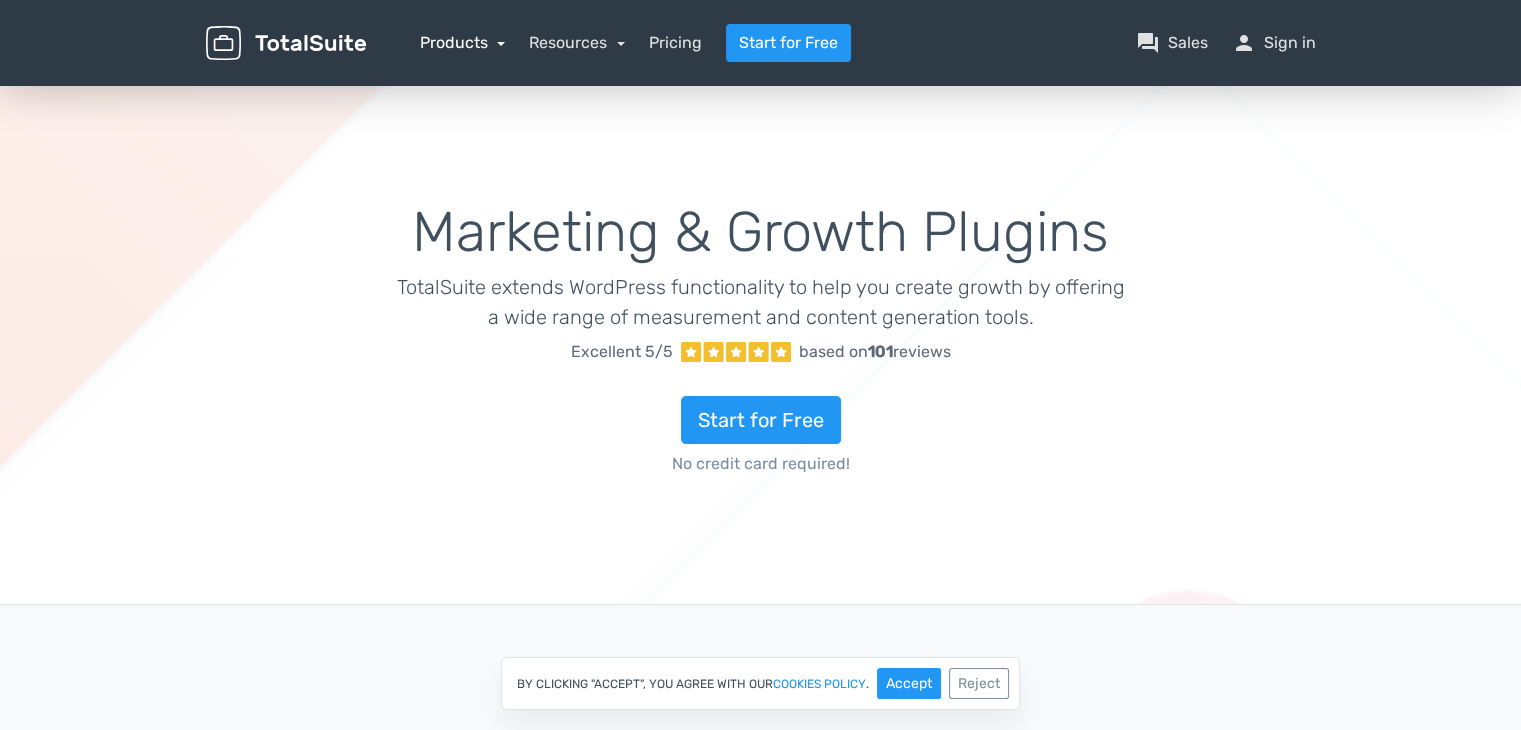 click on "Products" at bounding box center [463, 42] 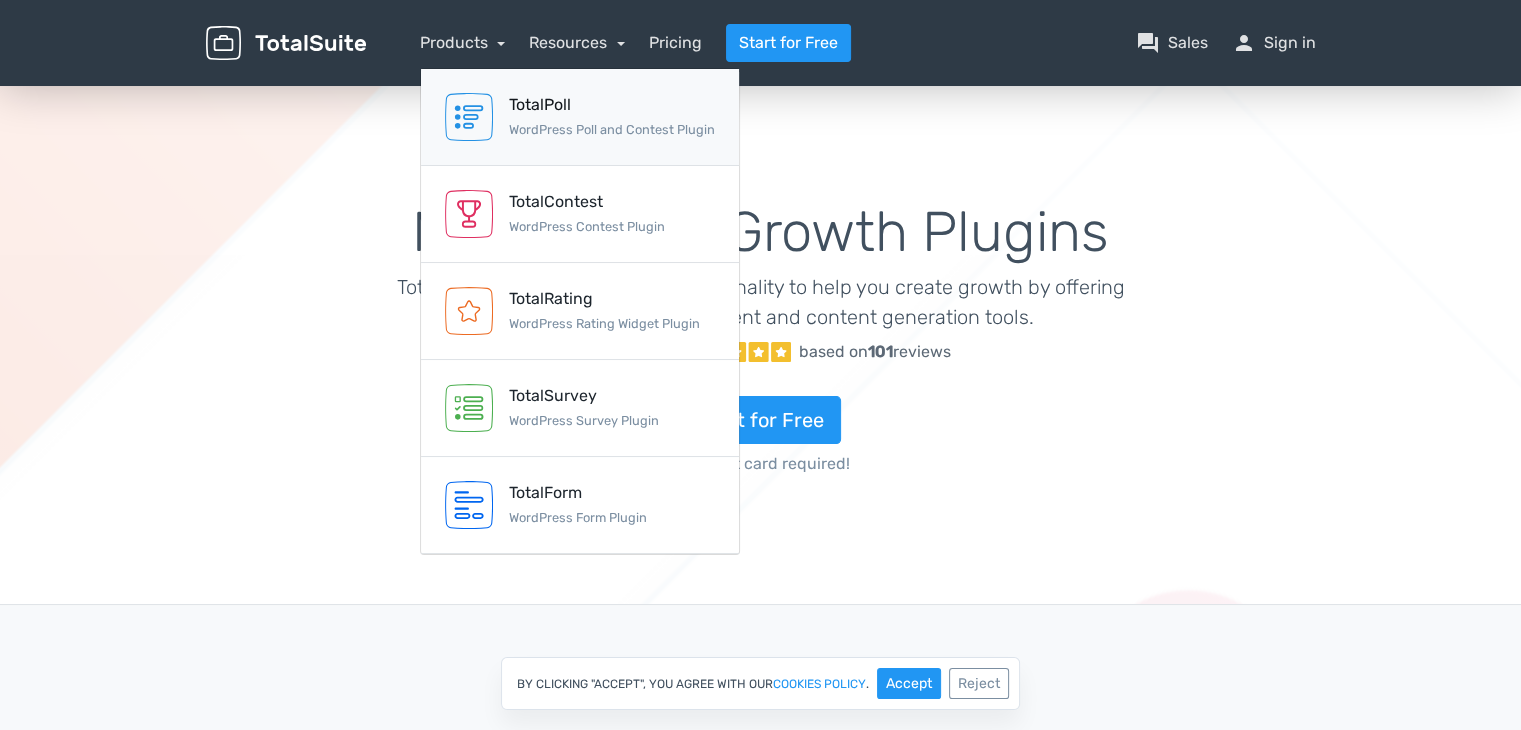 click on "TotalPoll" at bounding box center [612, 105] 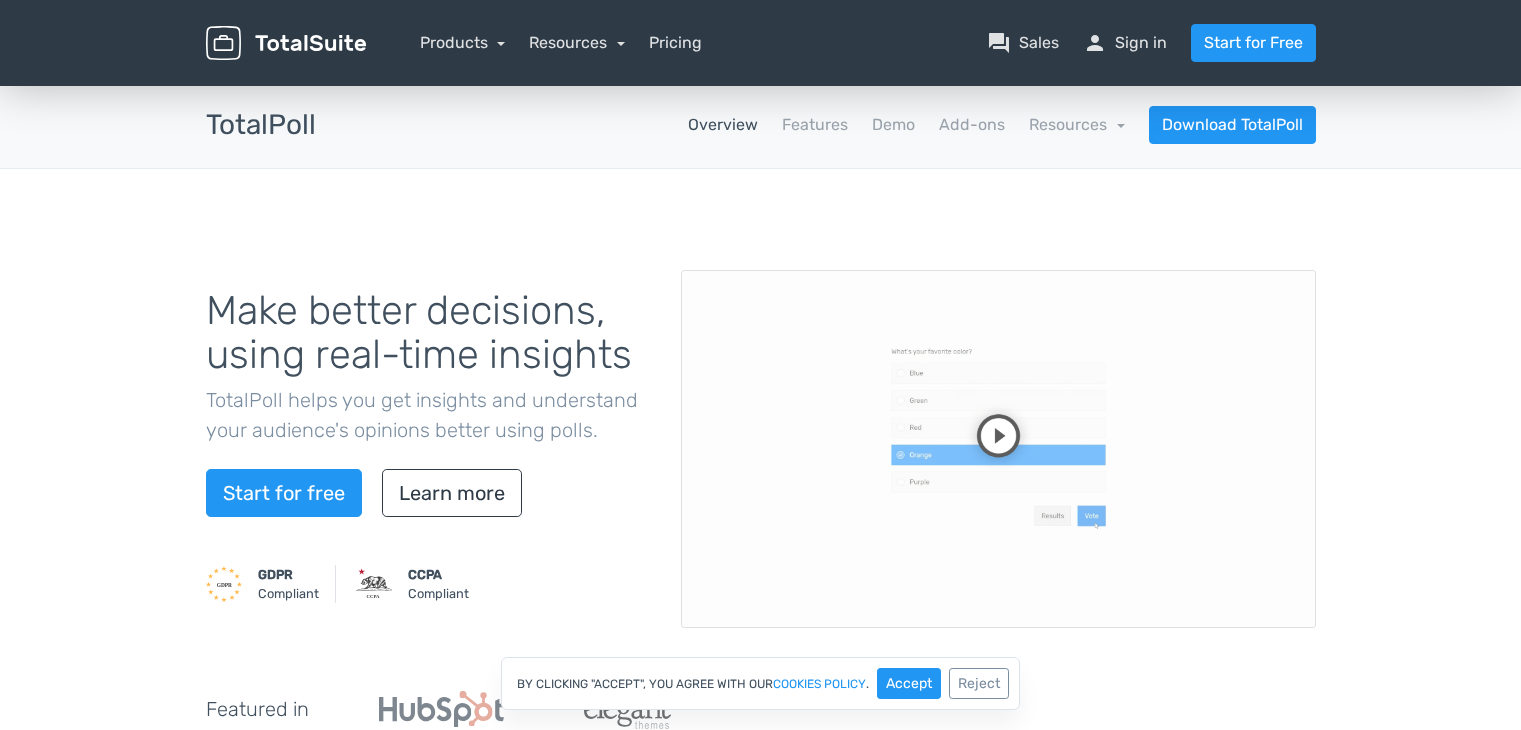 scroll, scrollTop: 0, scrollLeft: 0, axis: both 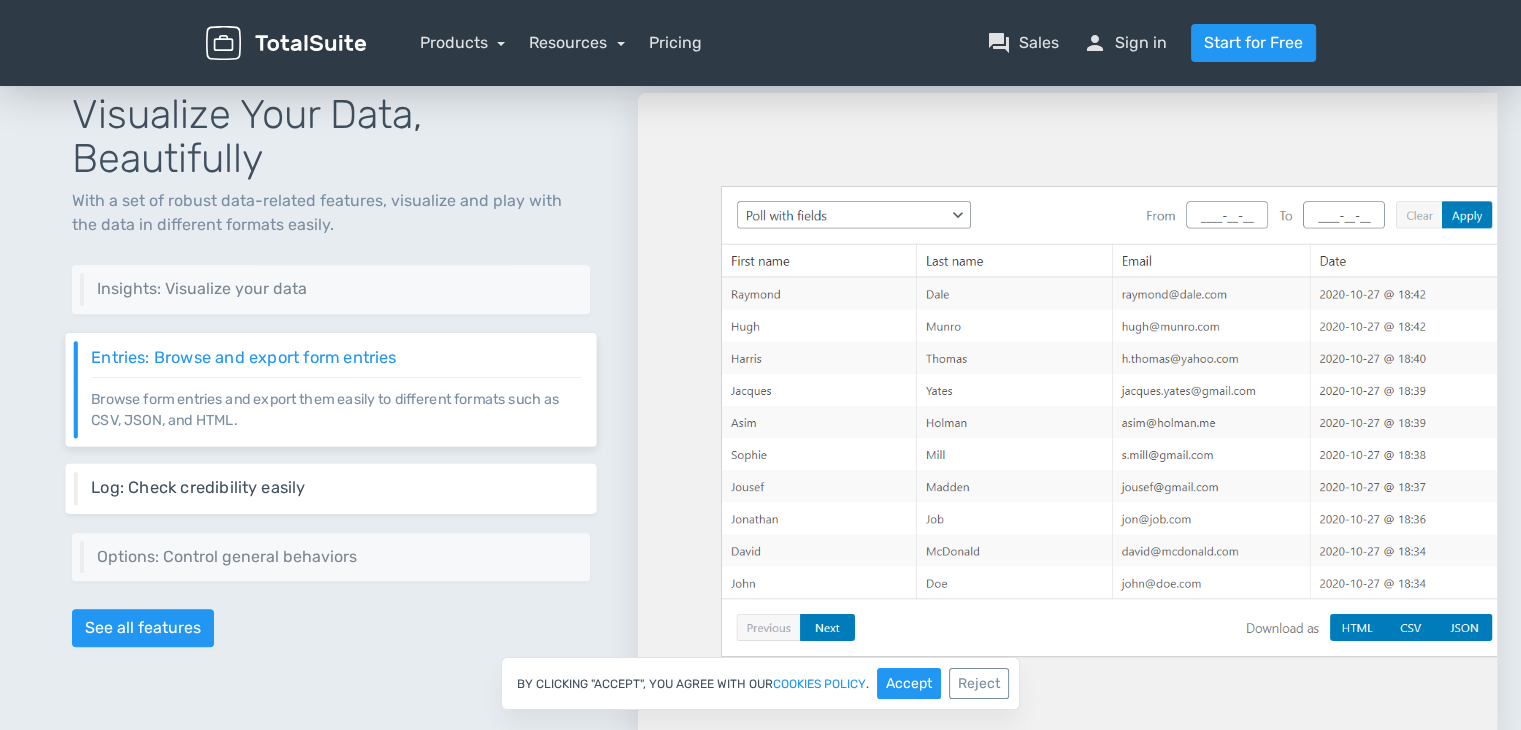 click on "Log: Check credibility easily" at bounding box center (336, 488) 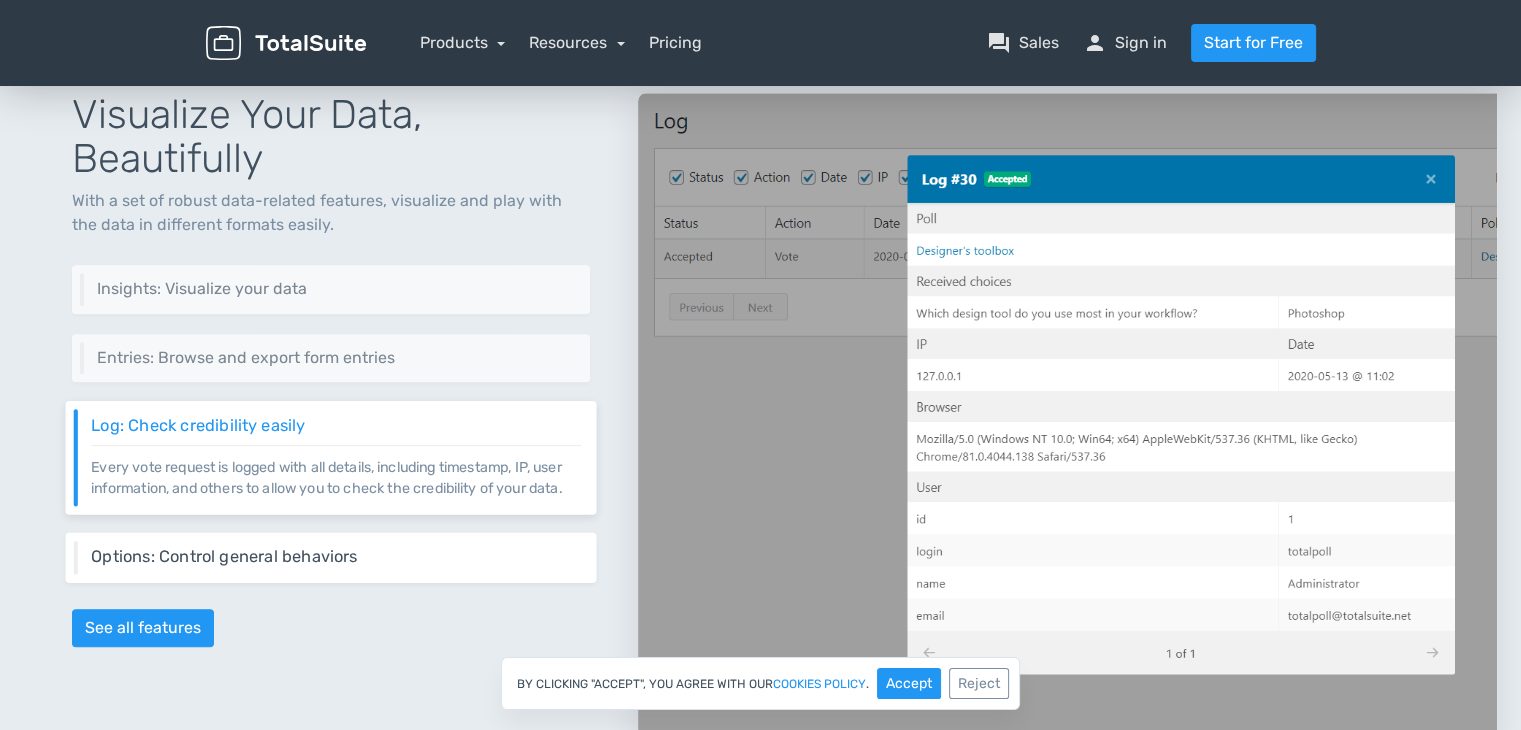 click on "Options: Control general behaviors" at bounding box center (336, 556) 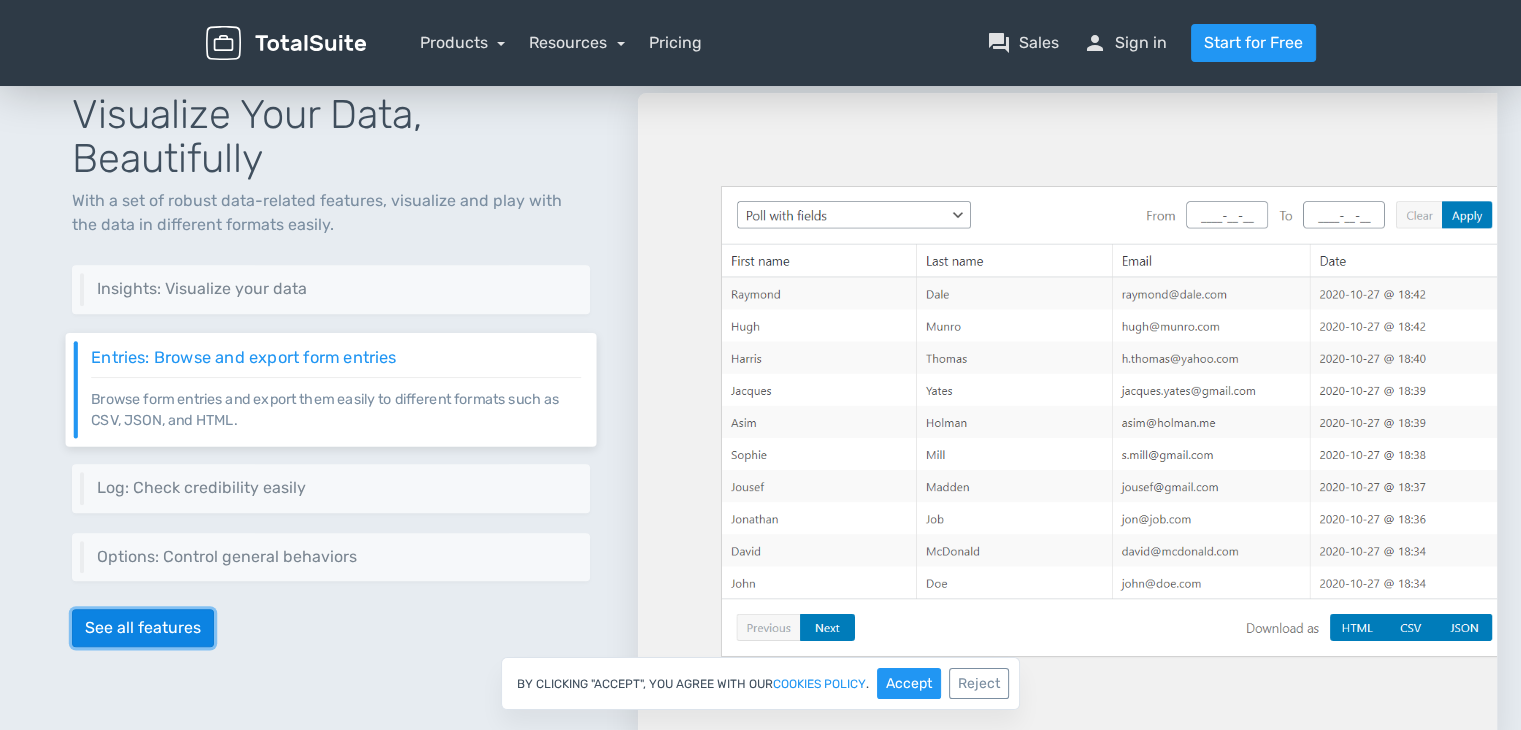 click on "See all
features" at bounding box center (143, 628) 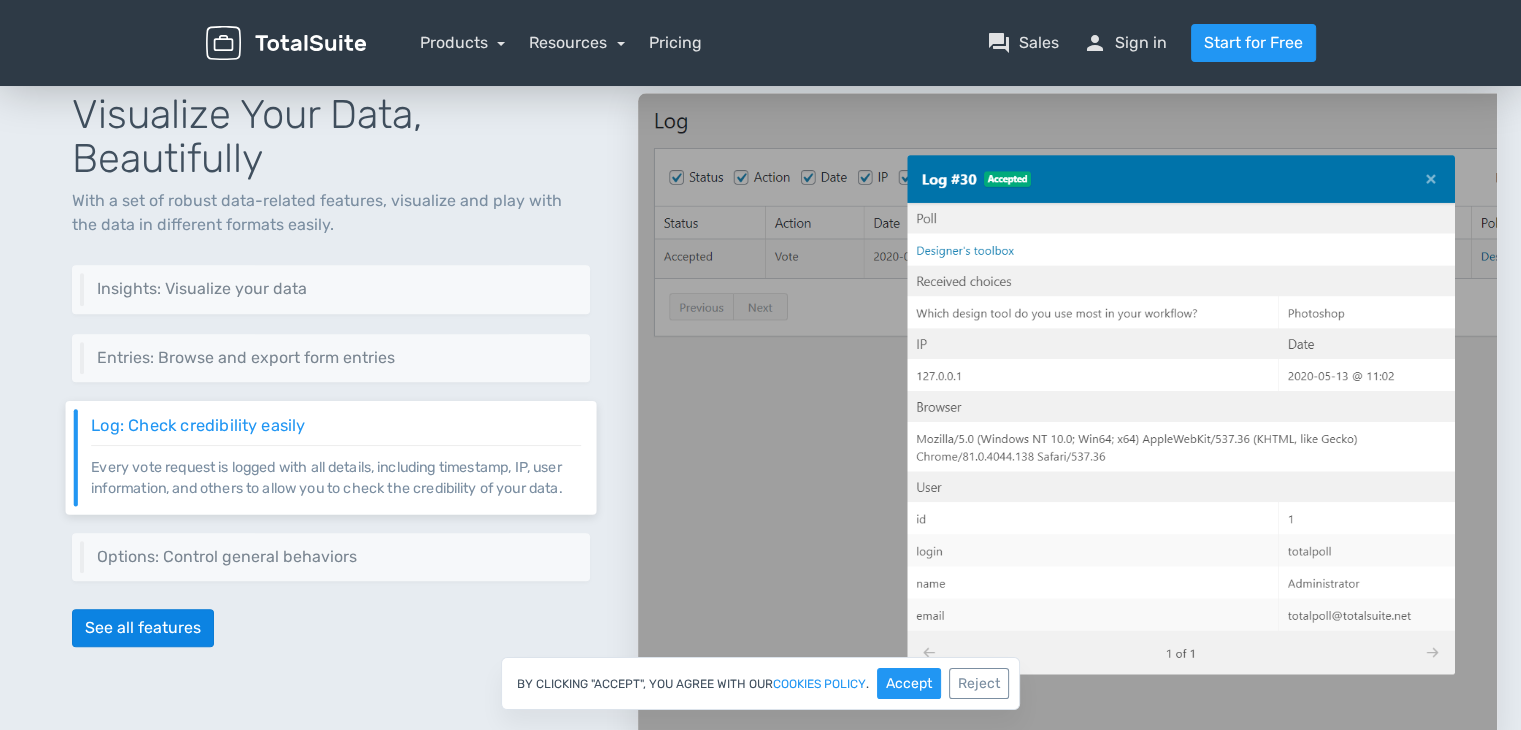 scroll, scrollTop: 2197, scrollLeft: 0, axis: vertical 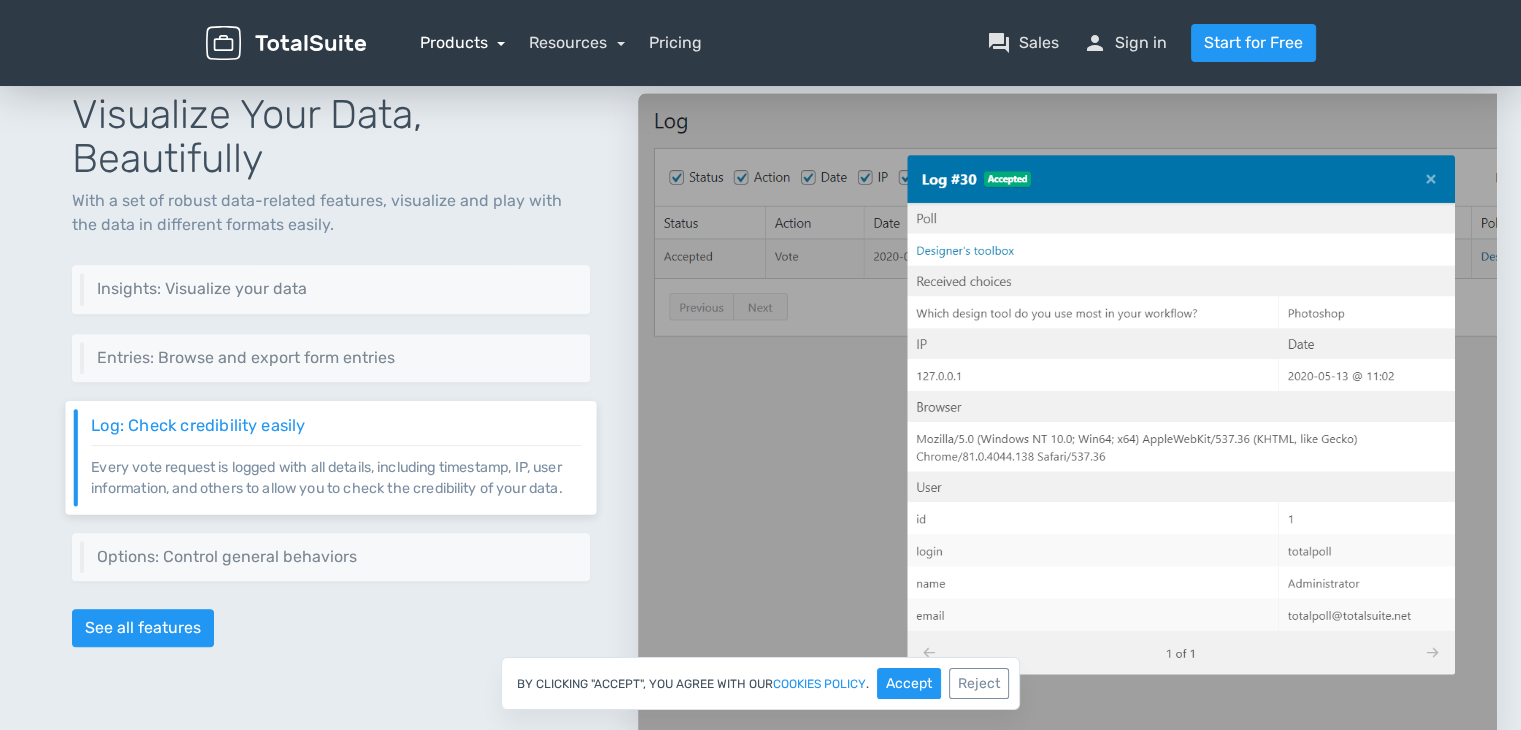click on "Products" at bounding box center [463, 42] 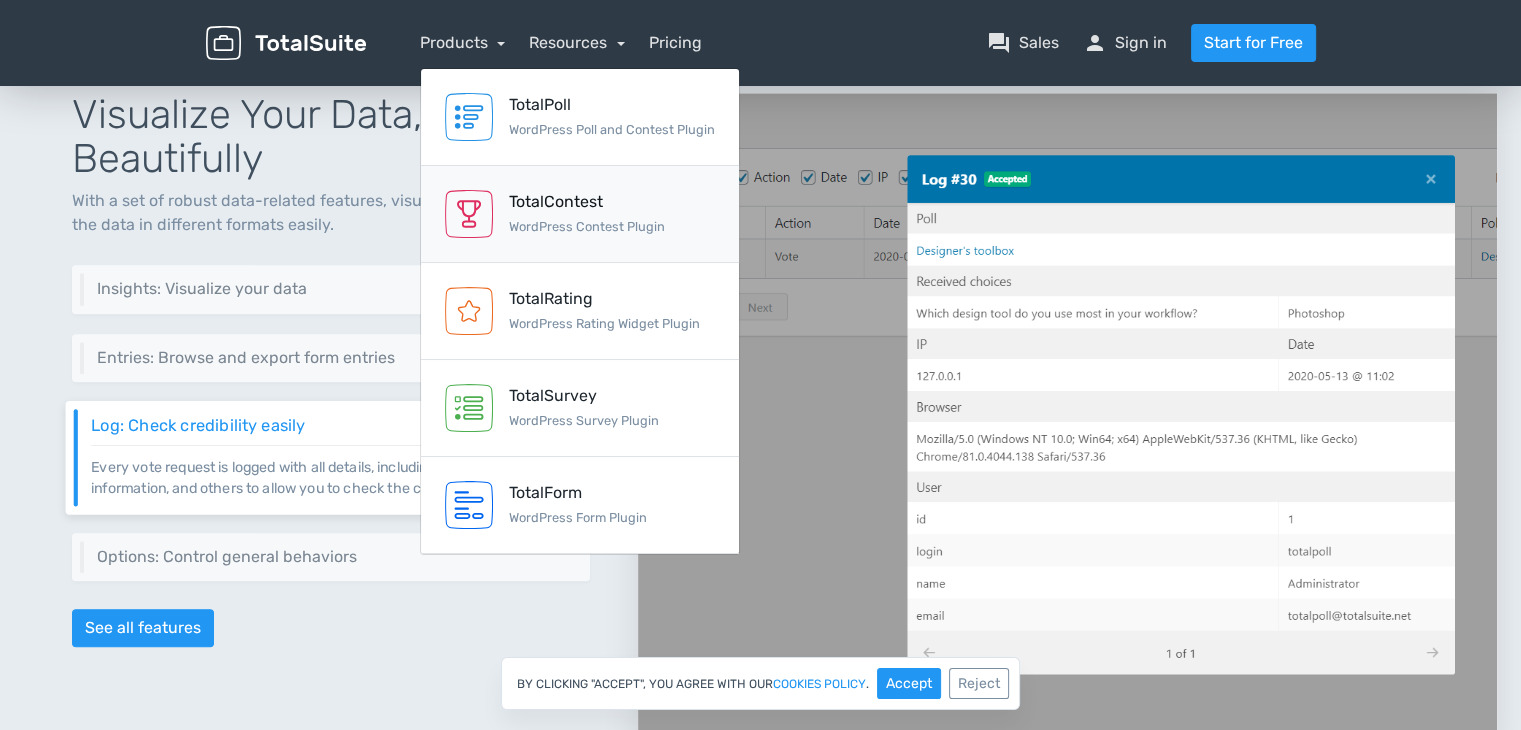 click on "WordPress Contest Plugin" at bounding box center [587, 226] 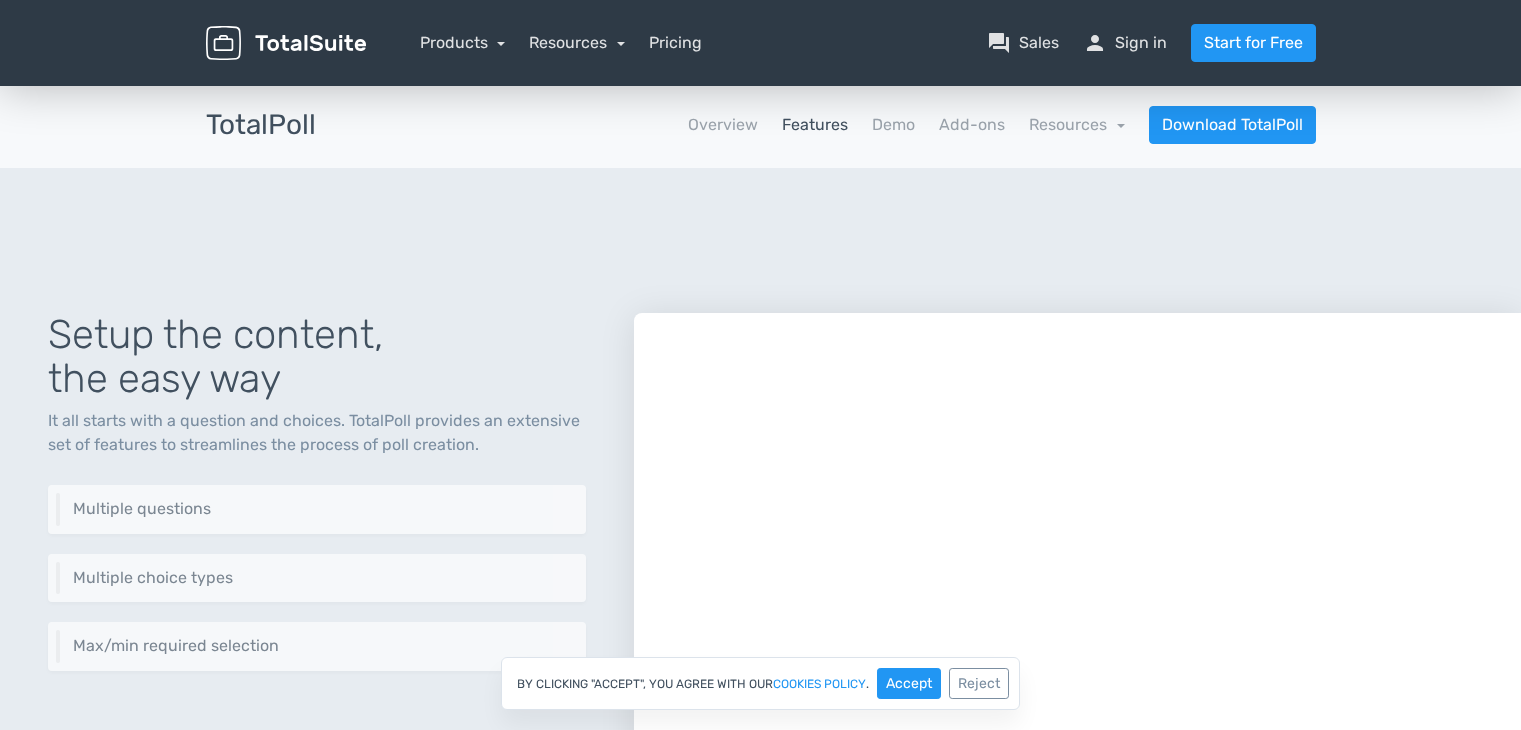 scroll, scrollTop: 0, scrollLeft: 0, axis: both 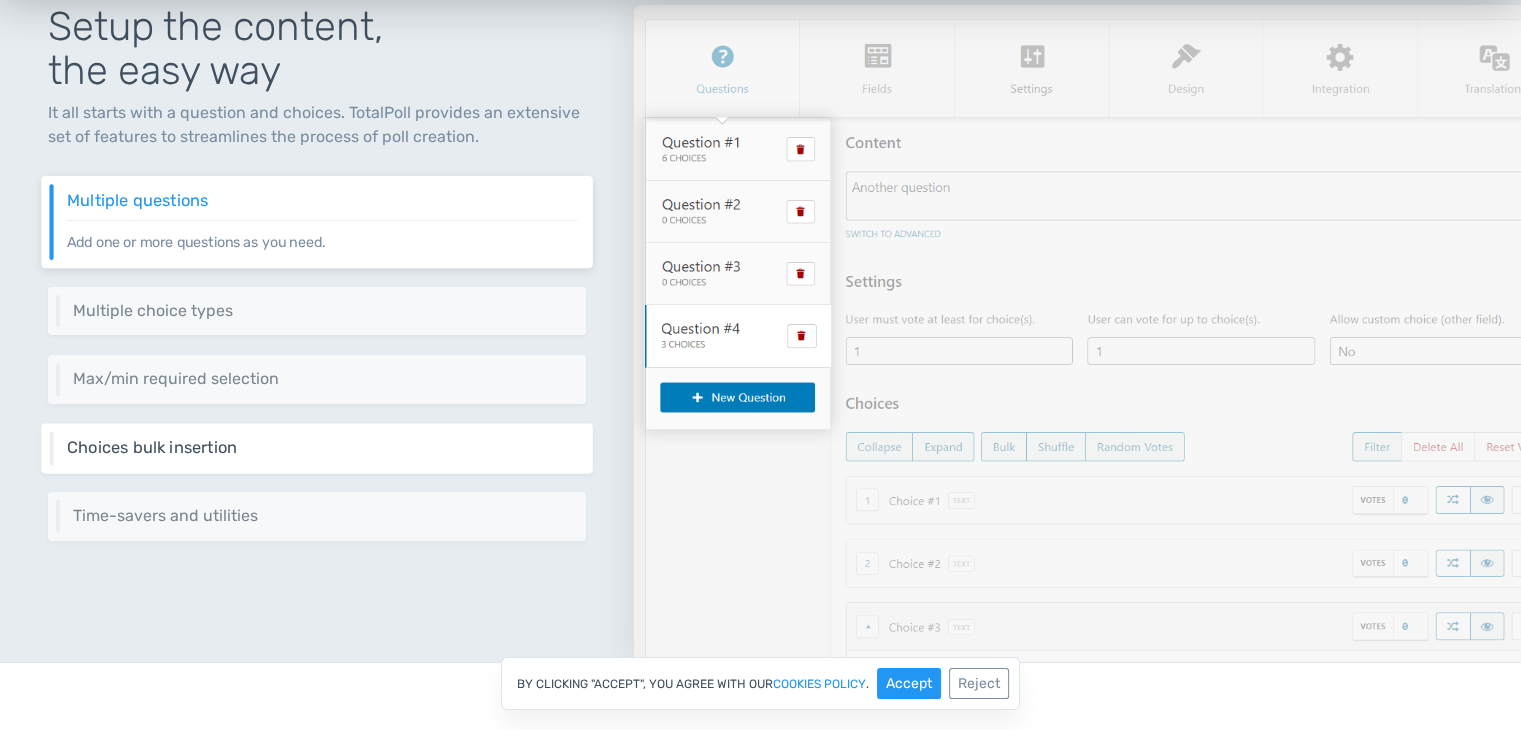 click on "Choices bulk insertion   Just drag and drop your content into the choices area and watch
TotalPoll do its magic converting them into choices." at bounding box center (316, 448) 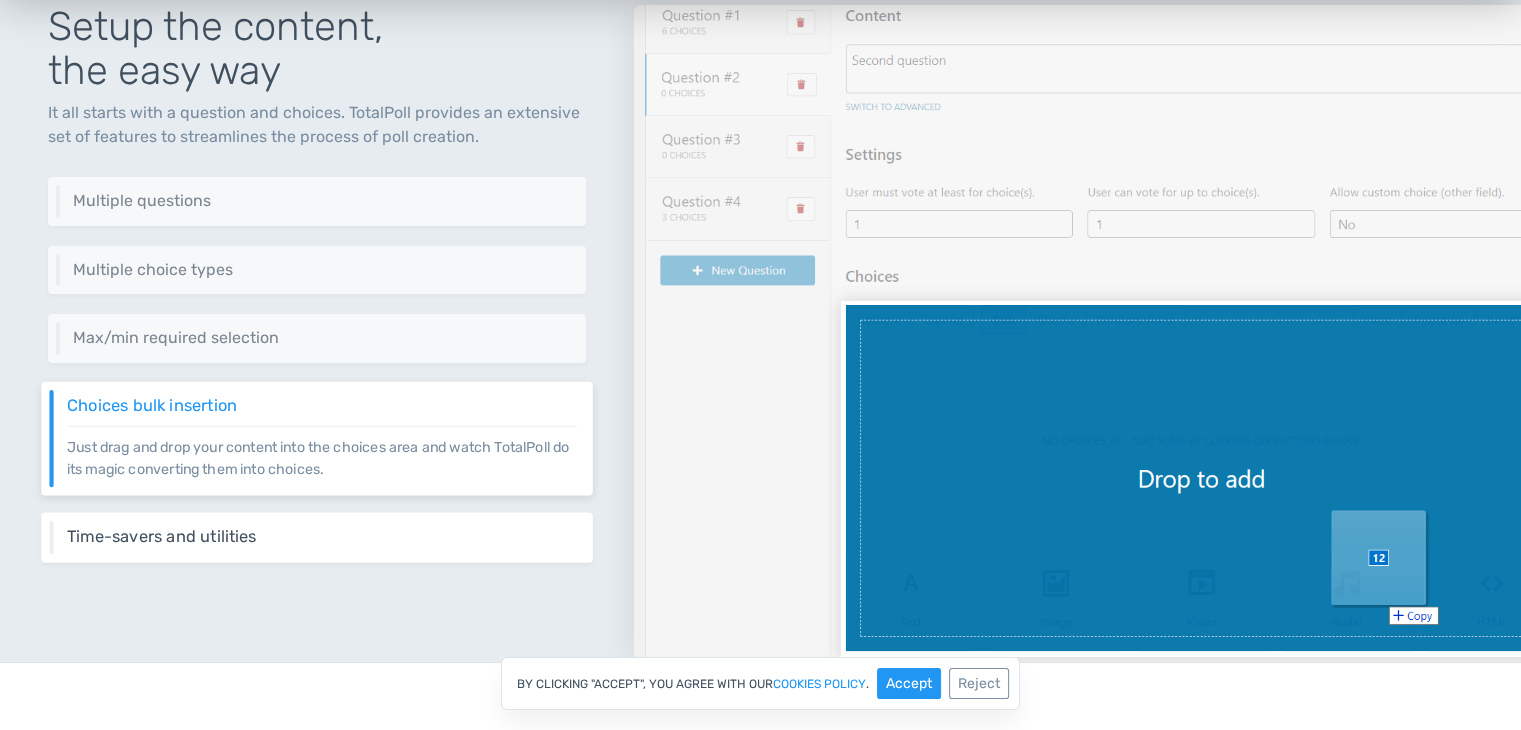 click on "Time-savers and utilities" at bounding box center [322, 537] 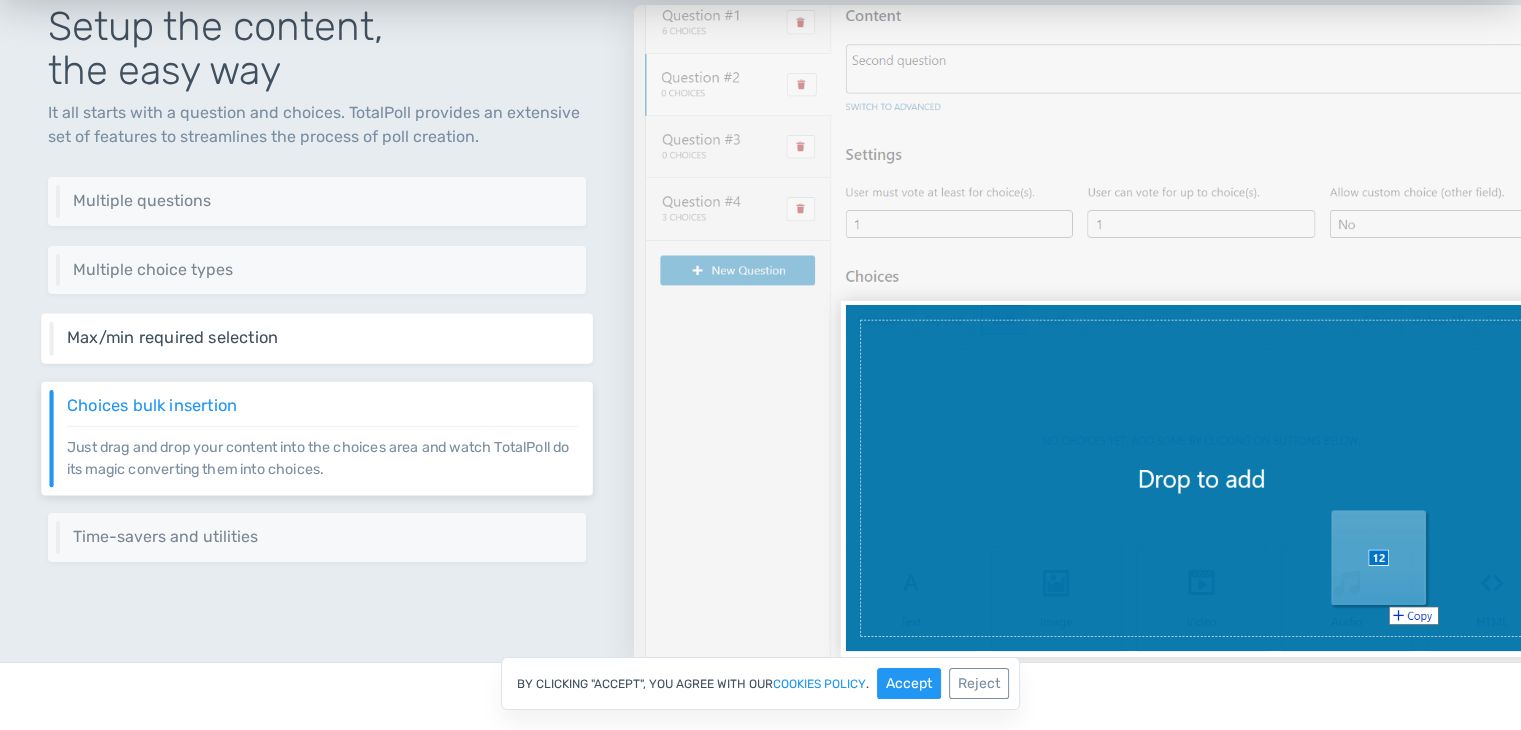 click on "Max/min required selection   Set the minimum and the maximum selection per question, you can
even disable the minimum required selection to make the question optional." at bounding box center (316, 339) 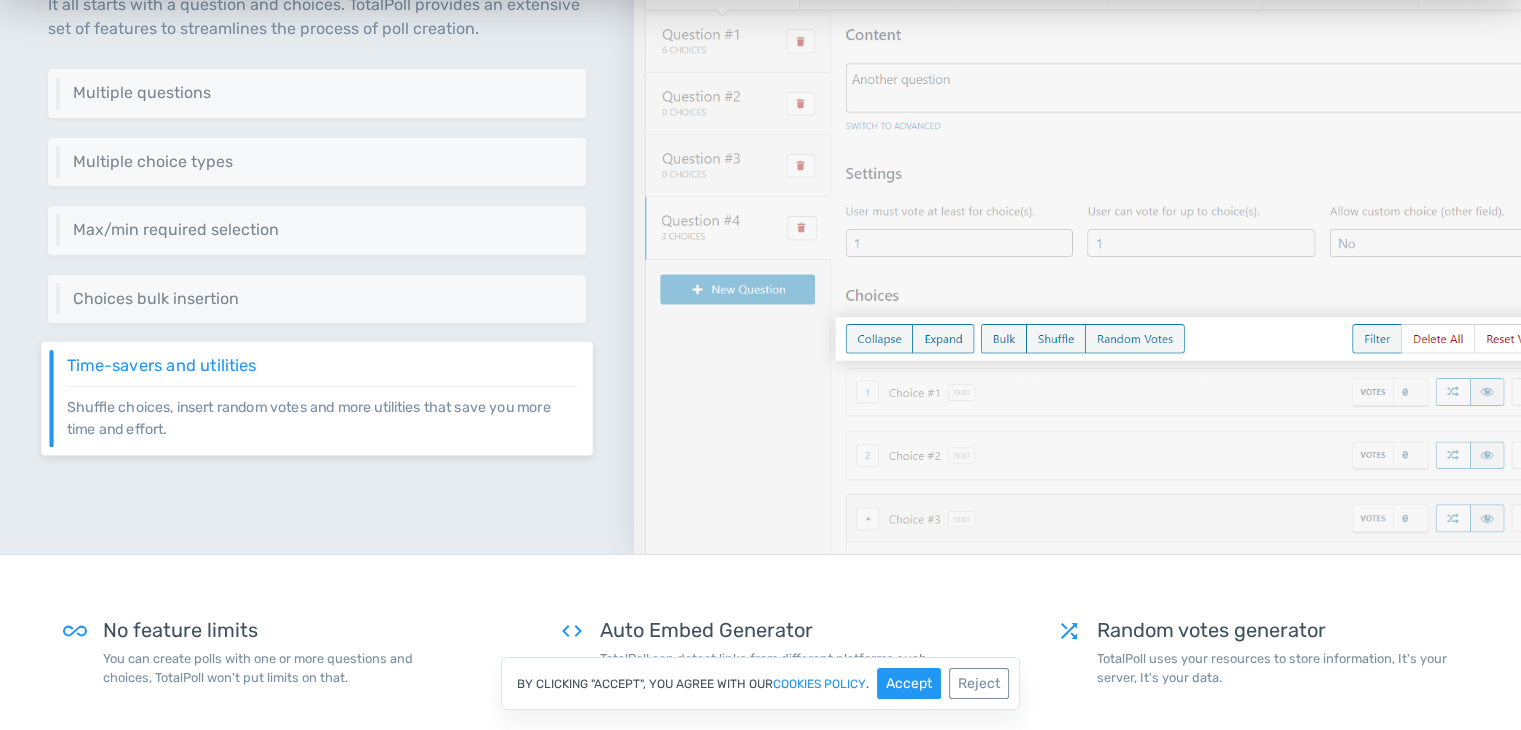 scroll, scrollTop: 416, scrollLeft: 0, axis: vertical 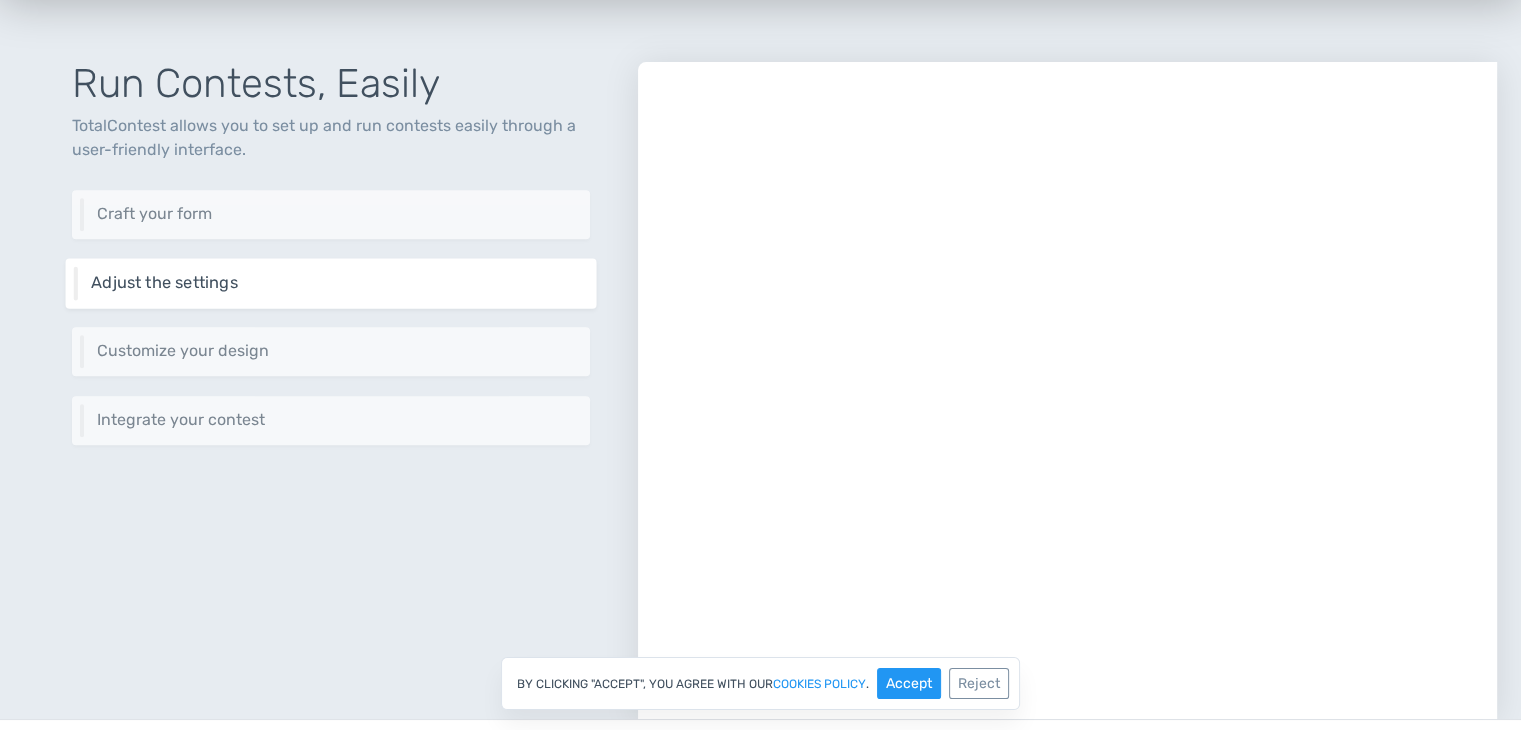 click on "Adjust the settings   Adjust your contest's behavior through a rich set of settings and
options." at bounding box center [331, 283] 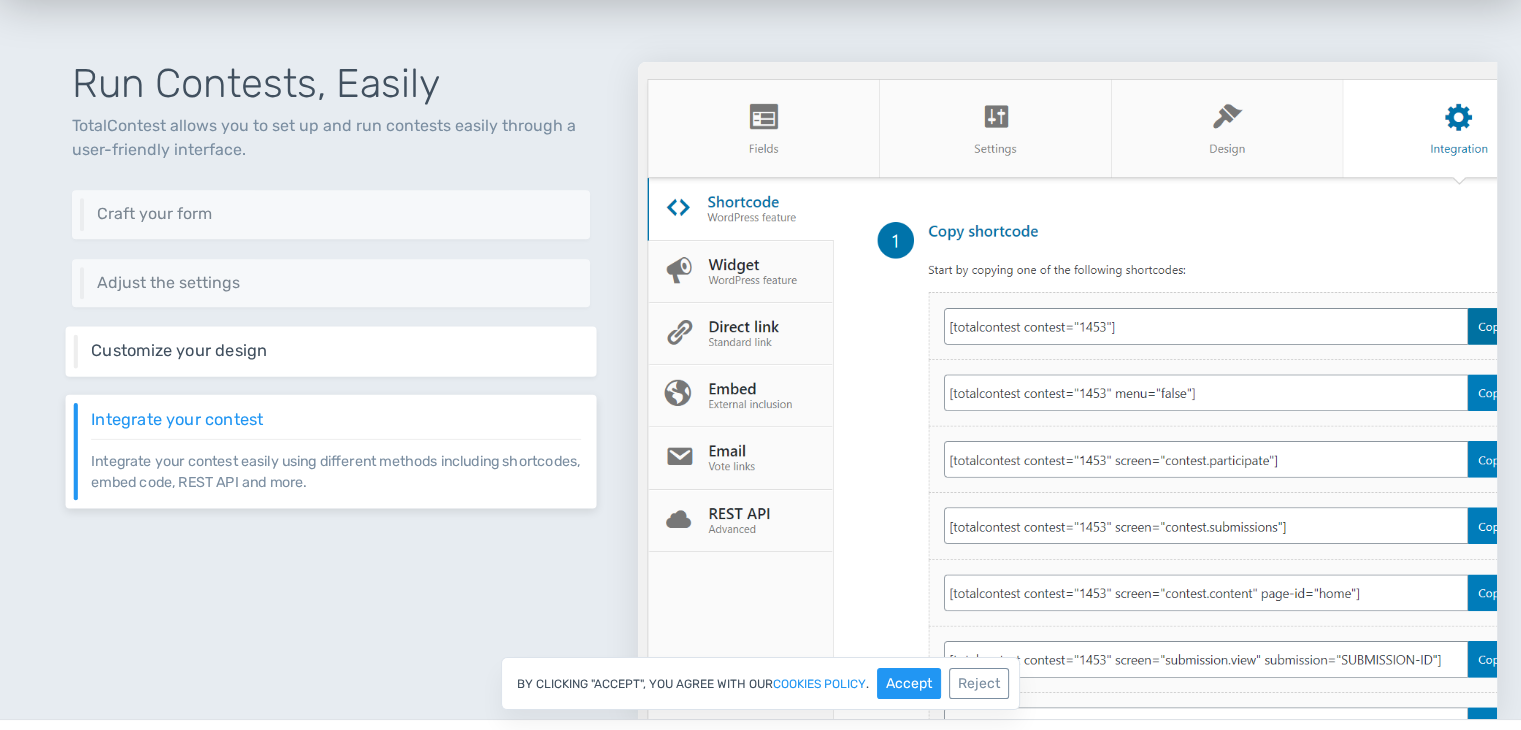 drag, startPoint x: 384, startPoint y: 333, endPoint x: 343, endPoint y: 364, distance: 51.40039 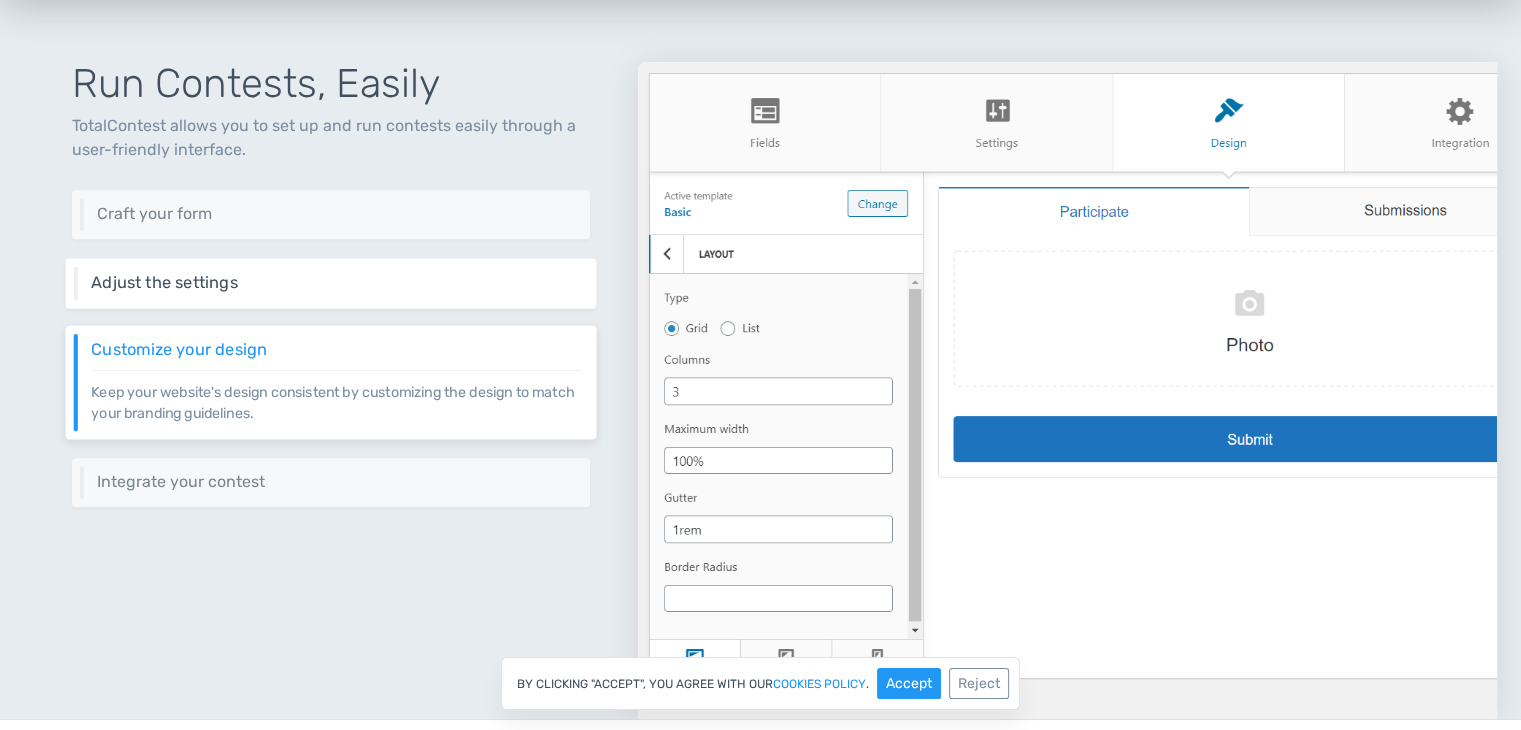 click on "Adjust the settings" at bounding box center [336, 283] 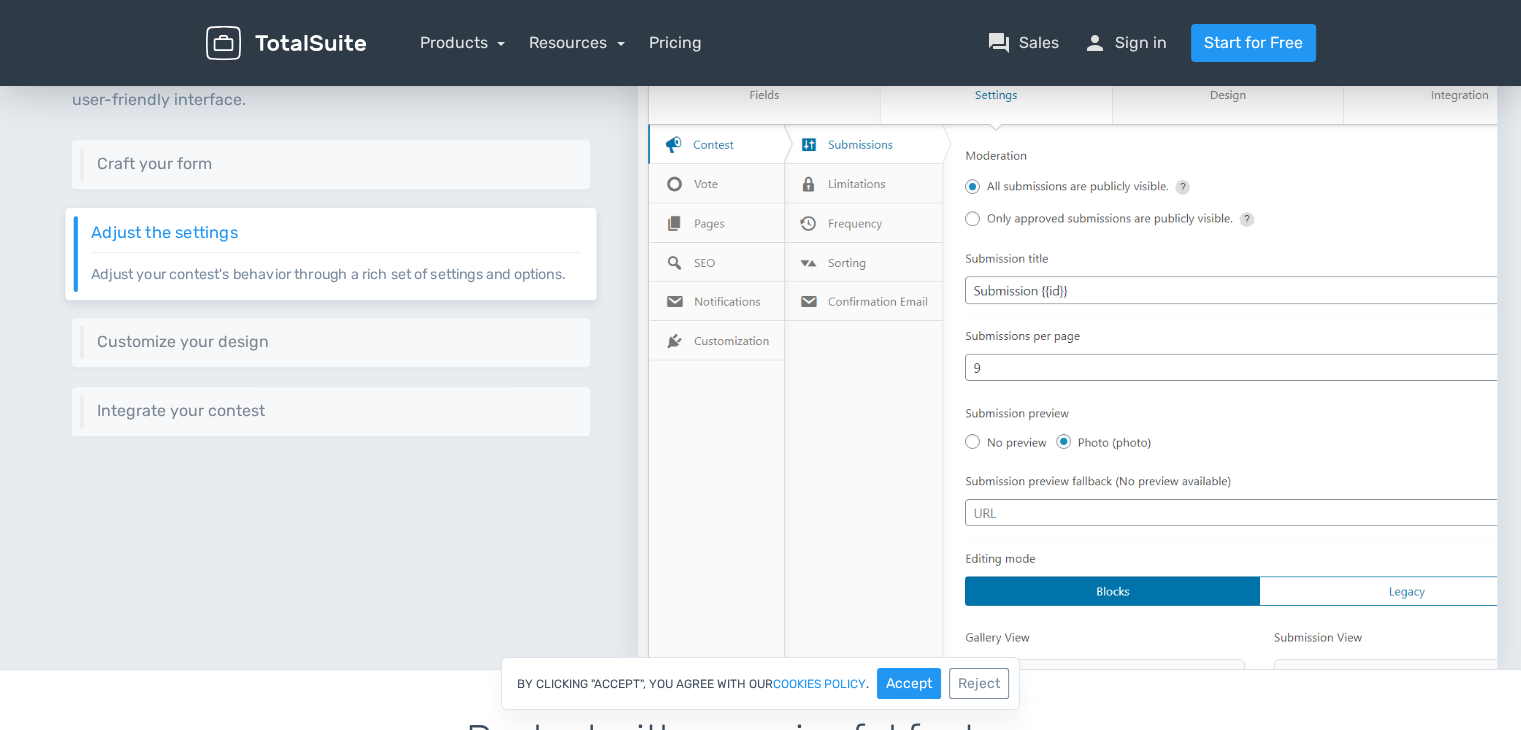 scroll, scrollTop: 859, scrollLeft: 0, axis: vertical 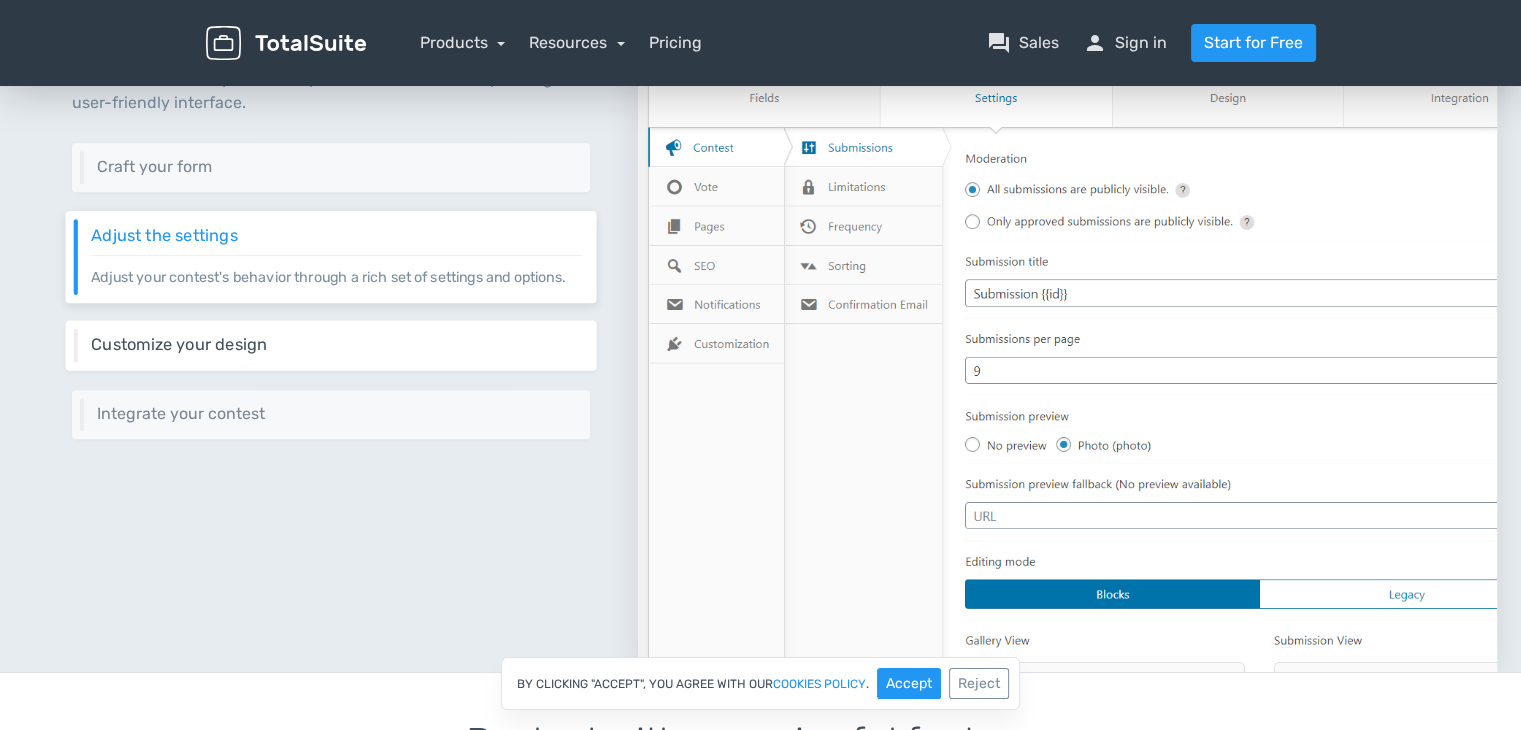 click on "Customize your design   Keep your website's design consistent by customizing the design to
match your branding guidelines." at bounding box center (331, 346) 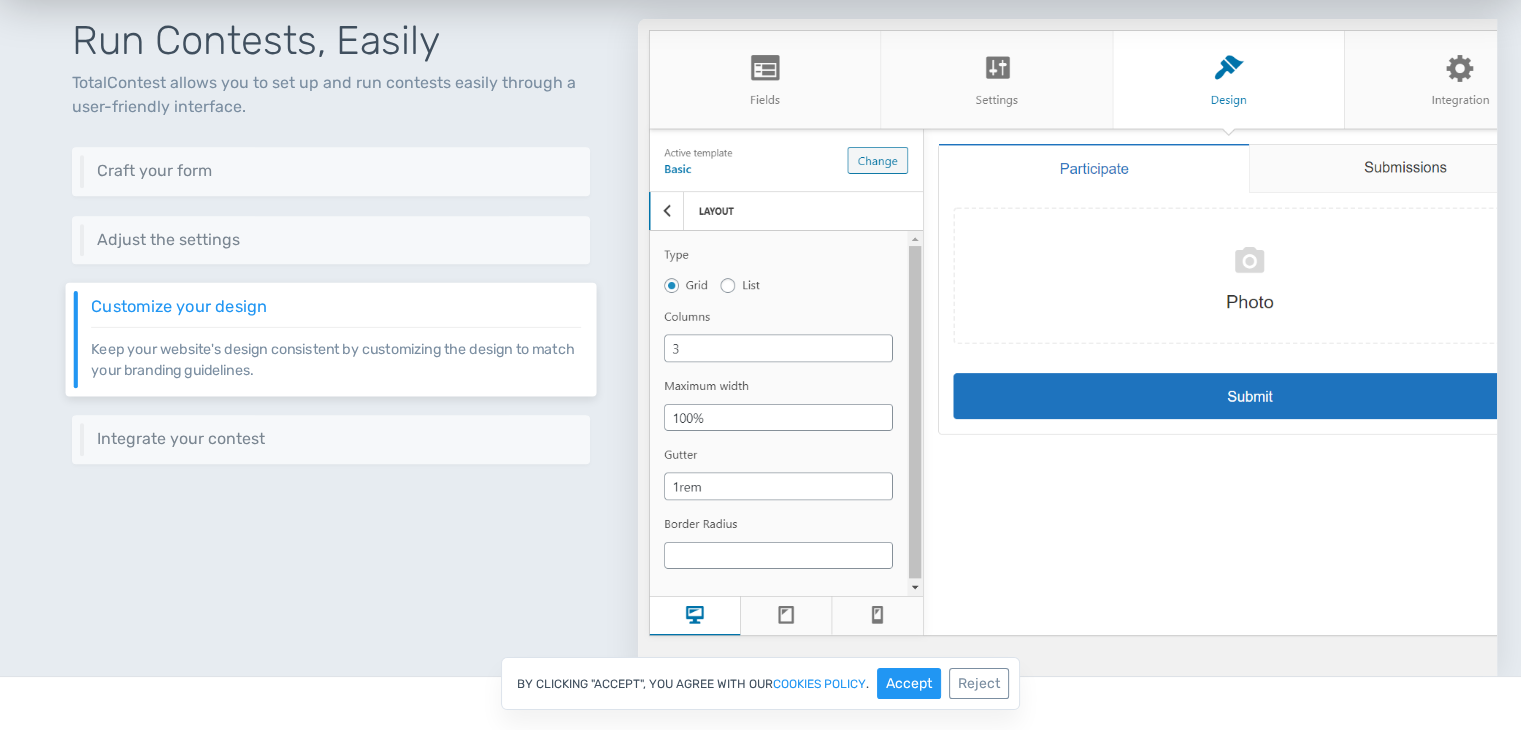 scroll, scrollTop: 859, scrollLeft: 0, axis: vertical 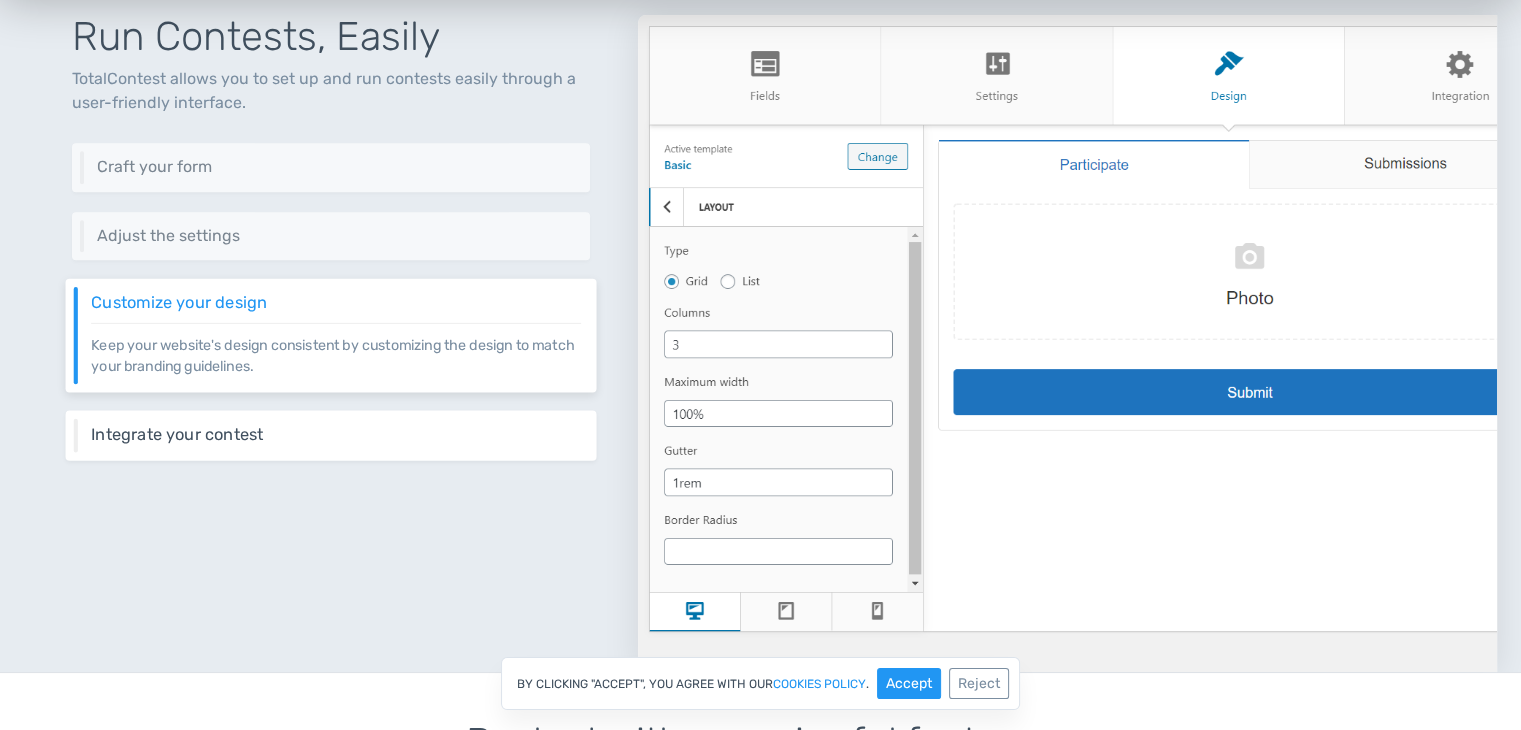 click on "Integrate your contest" at bounding box center [336, 435] 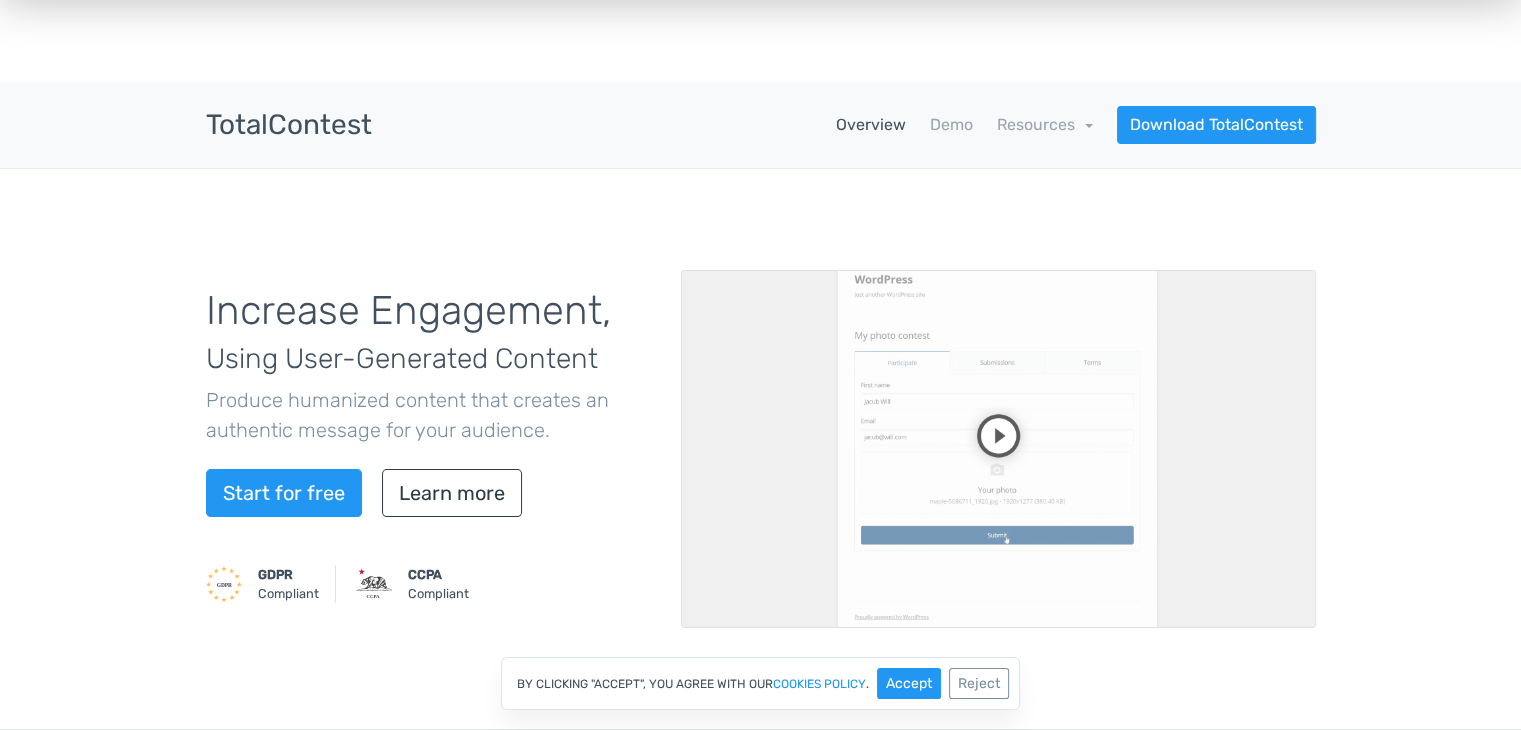 scroll, scrollTop: 0, scrollLeft: 0, axis: both 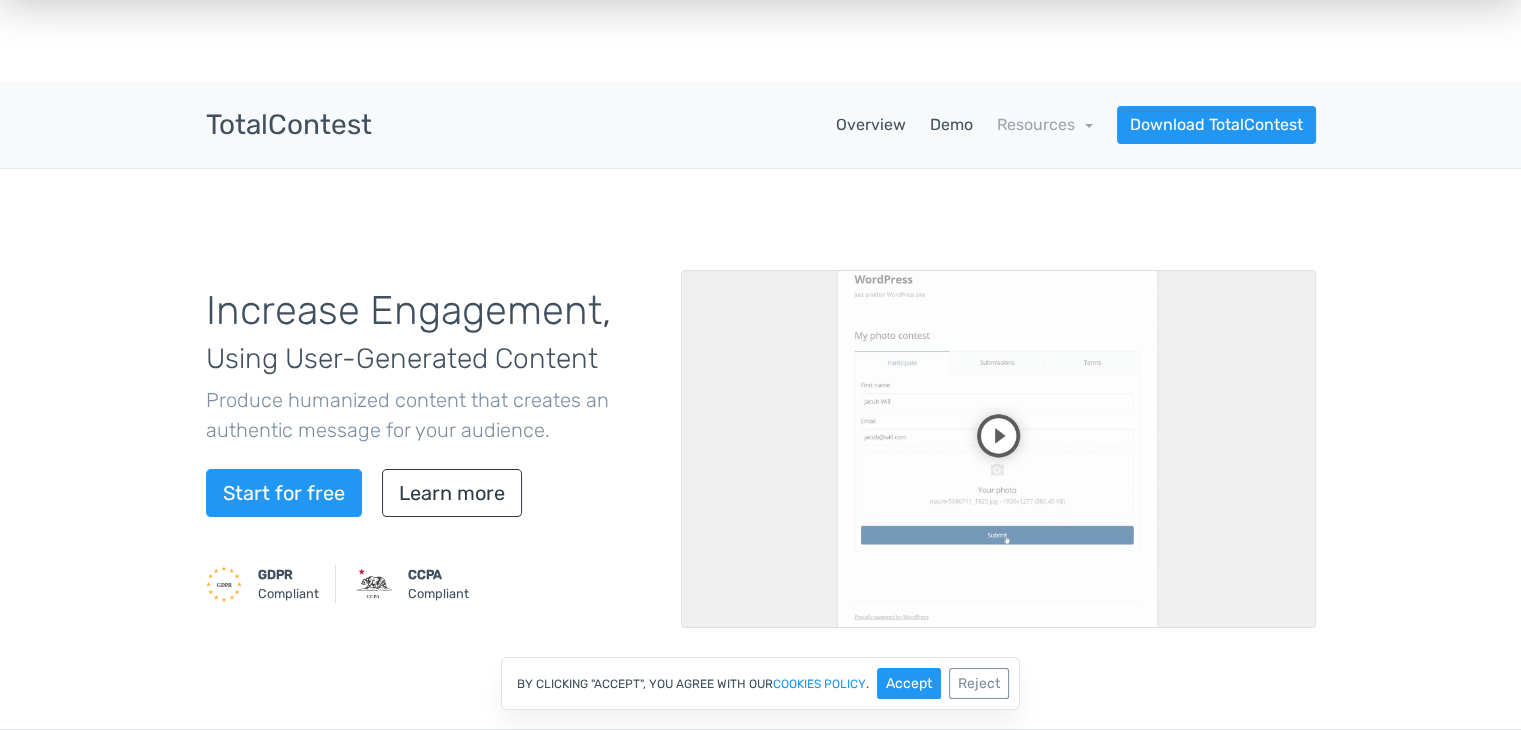 click on "Demo" at bounding box center [951, 125] 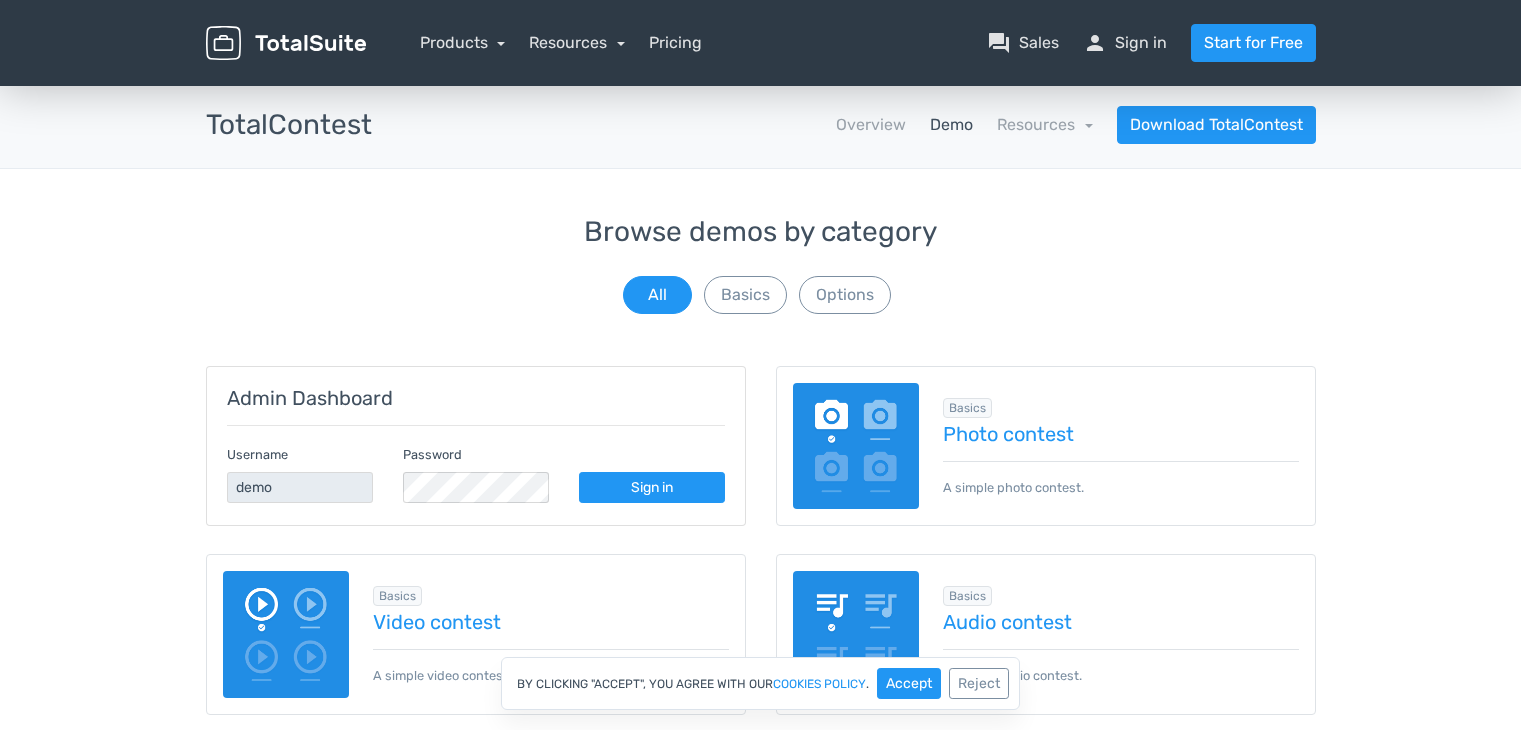 scroll, scrollTop: 0, scrollLeft: 0, axis: both 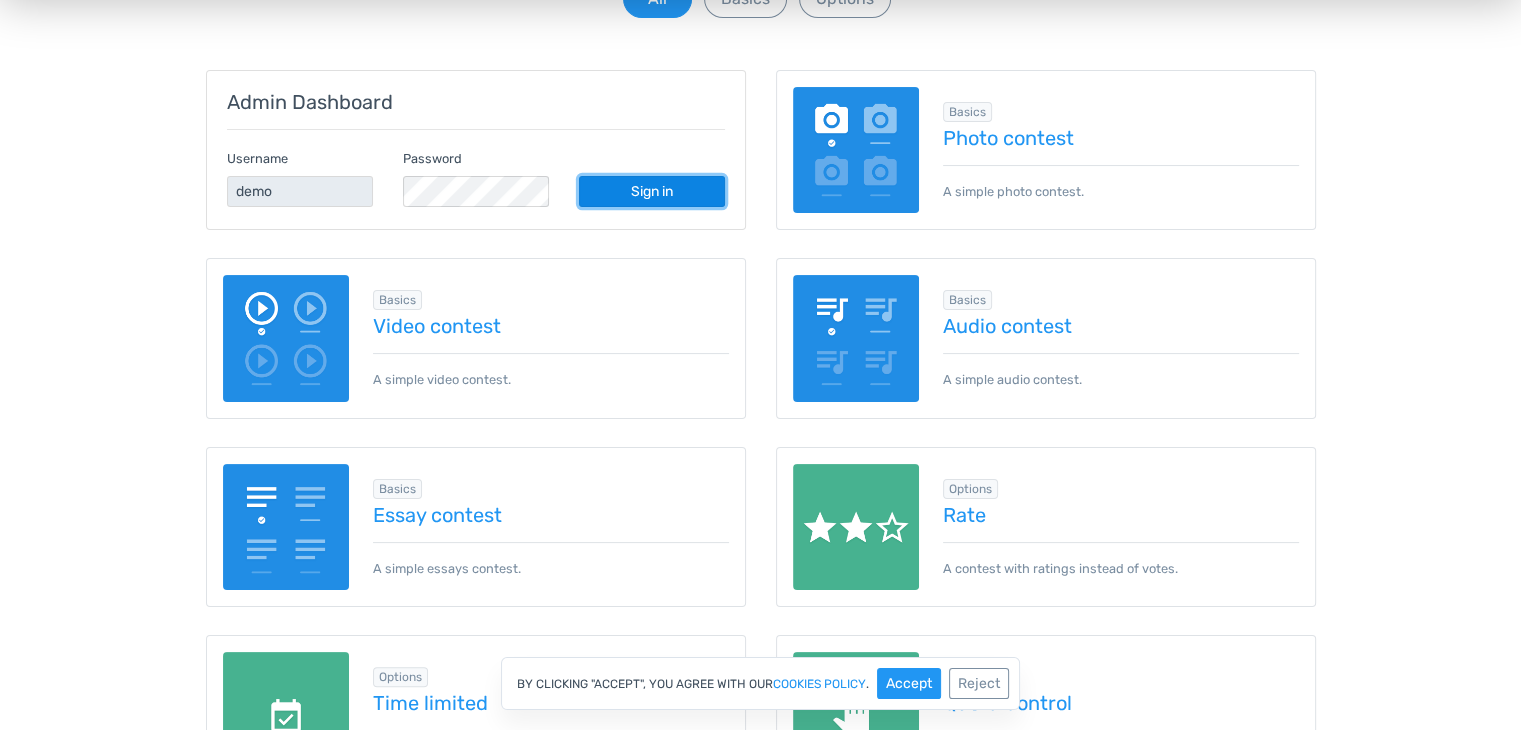 click on "Sign in" at bounding box center [652, 191] 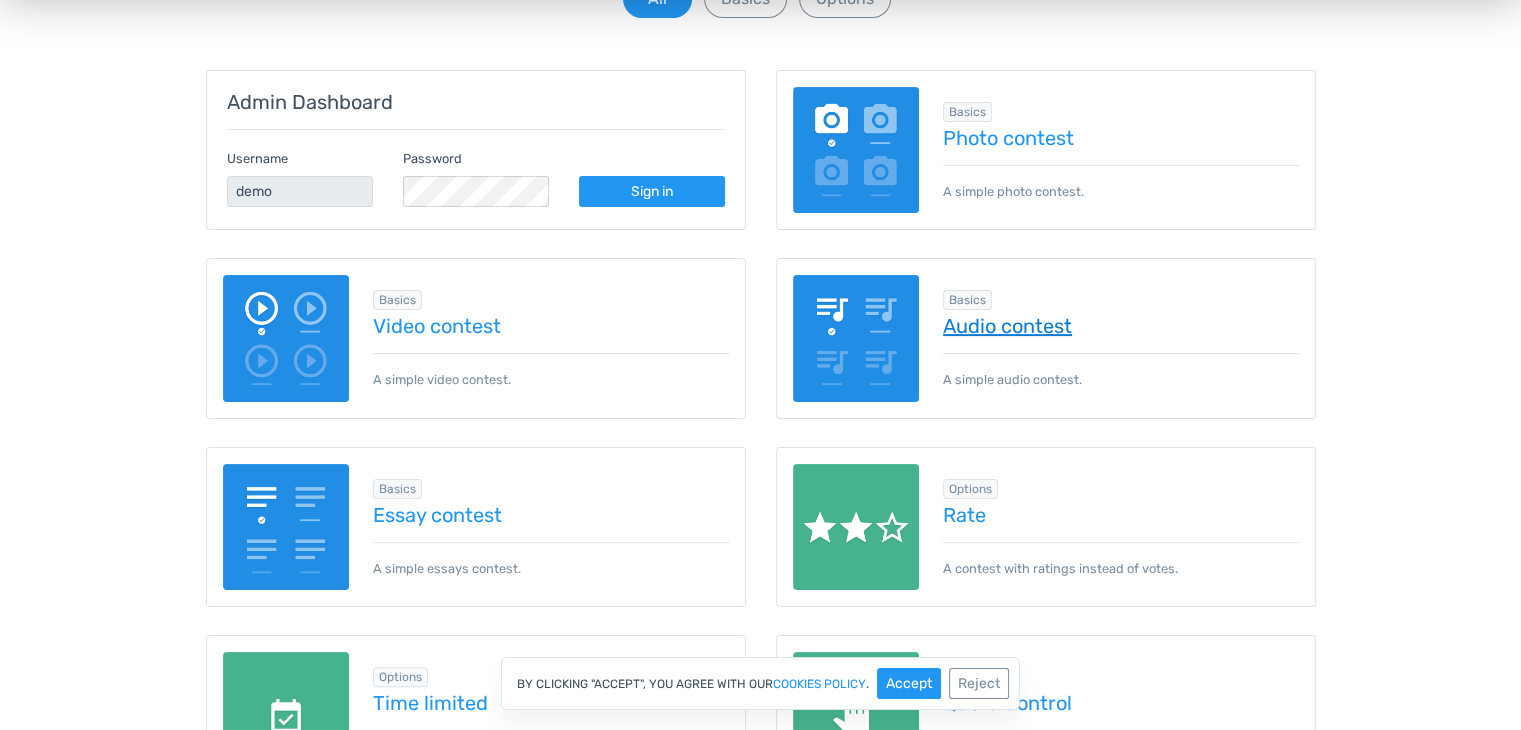 click on "Audio contest" at bounding box center (1121, 326) 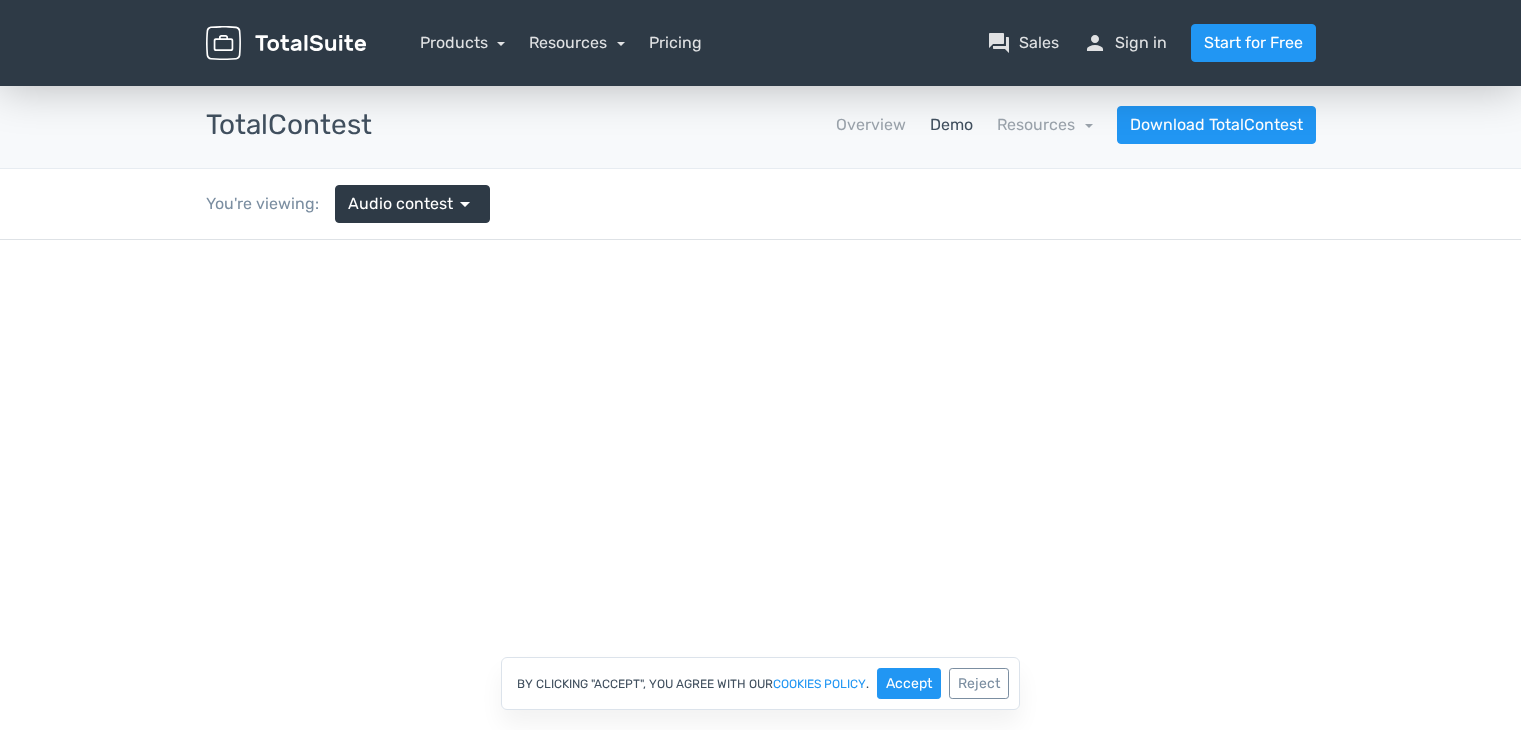 scroll, scrollTop: 0, scrollLeft: 0, axis: both 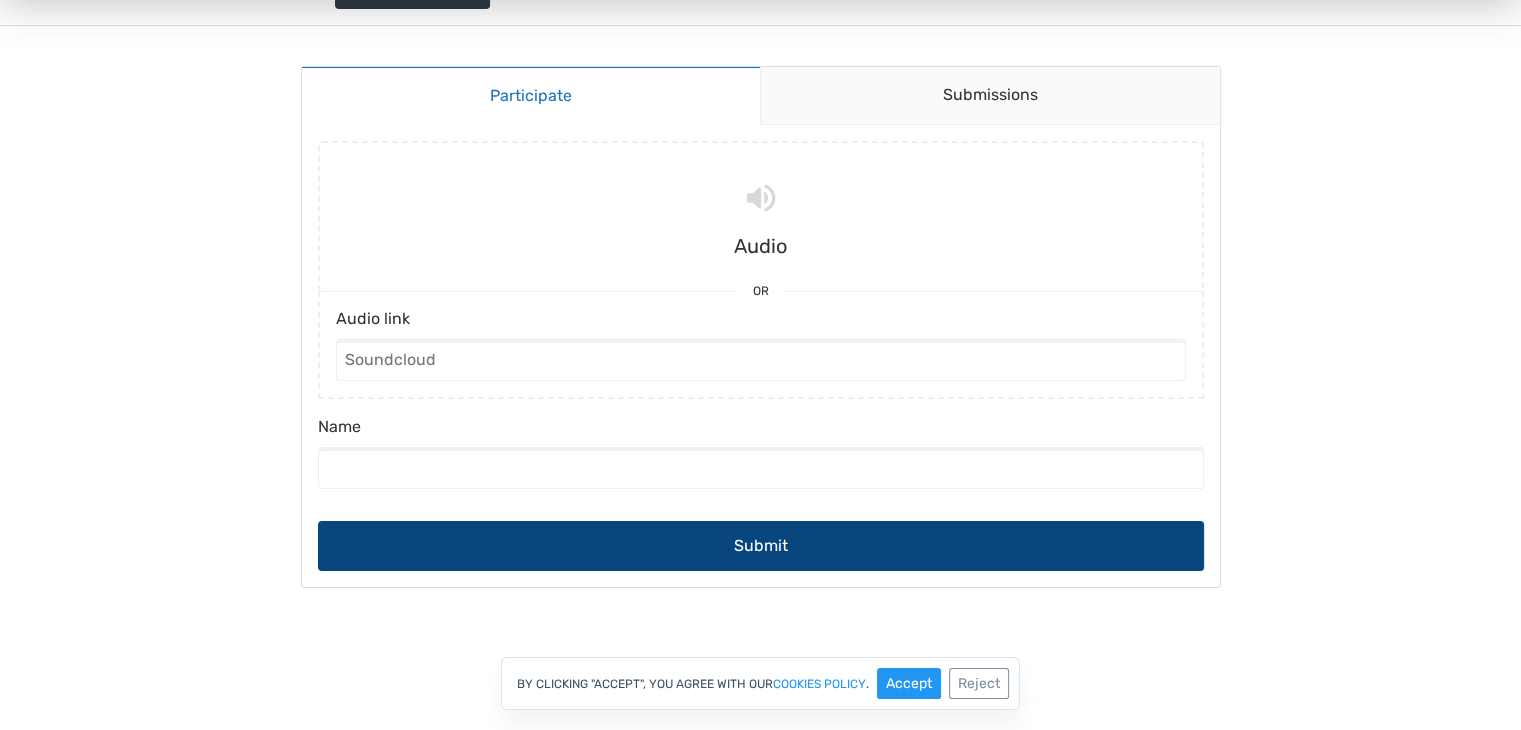 click on "Submit" at bounding box center (761, 546) 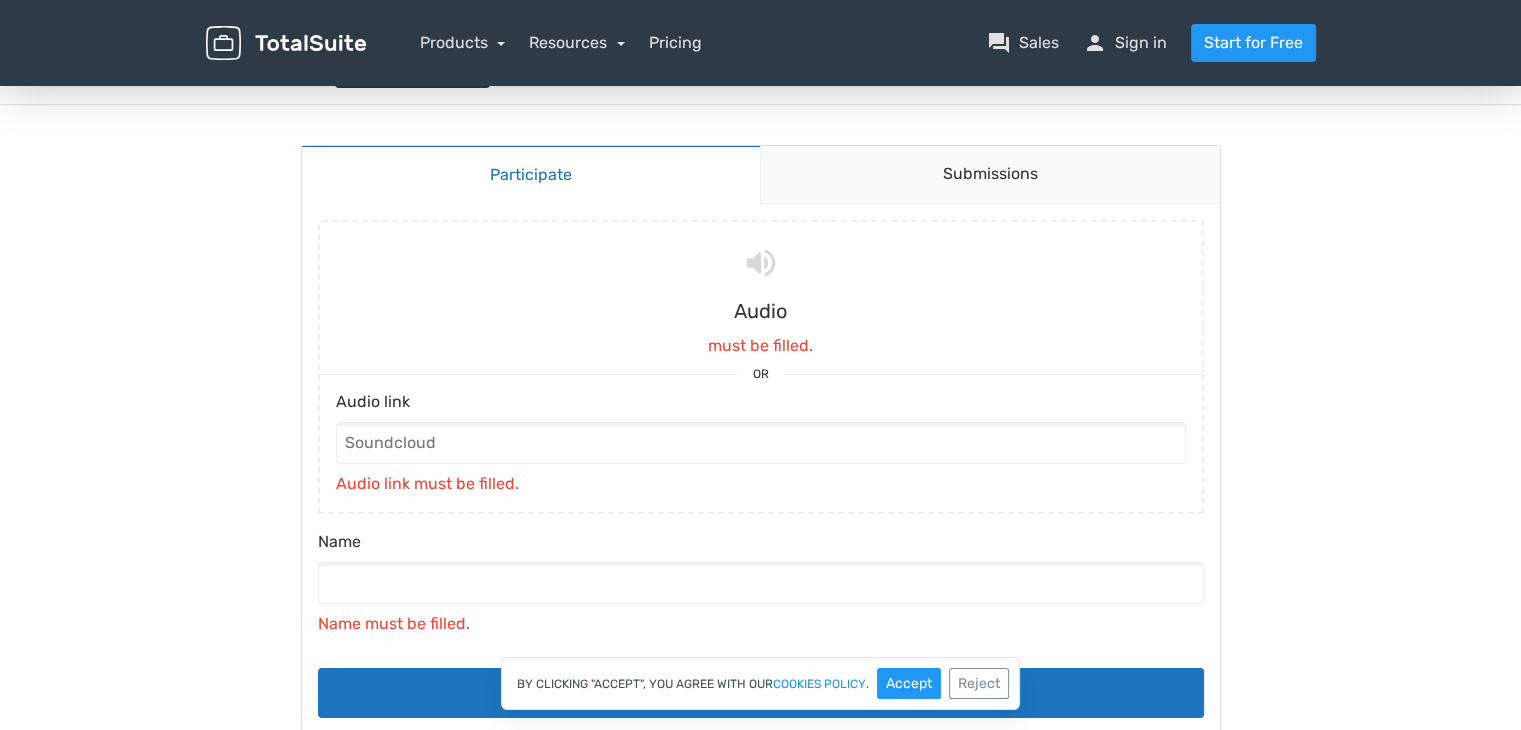 scroll, scrollTop: 172, scrollLeft: 0, axis: vertical 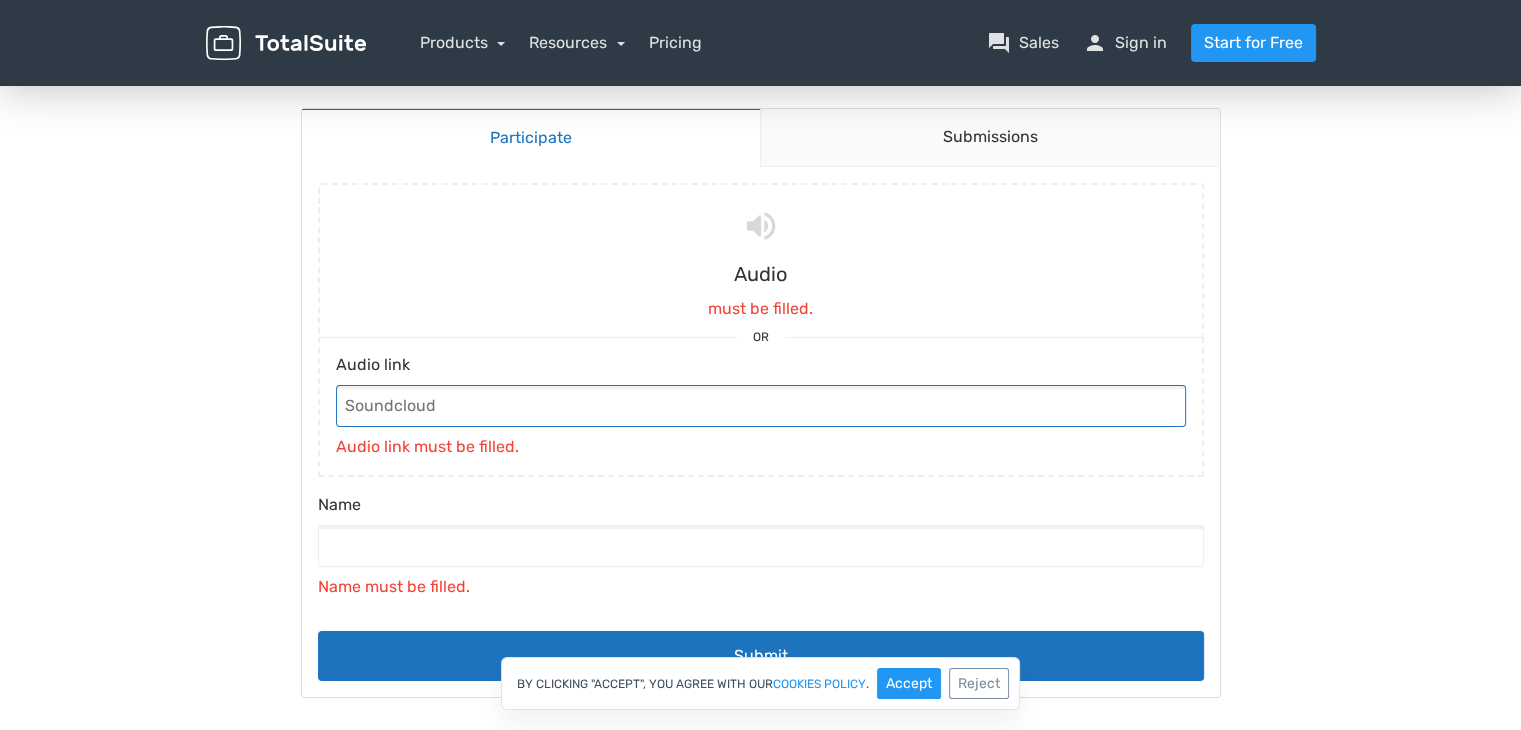 click on "Audio link" at bounding box center (761, 406) 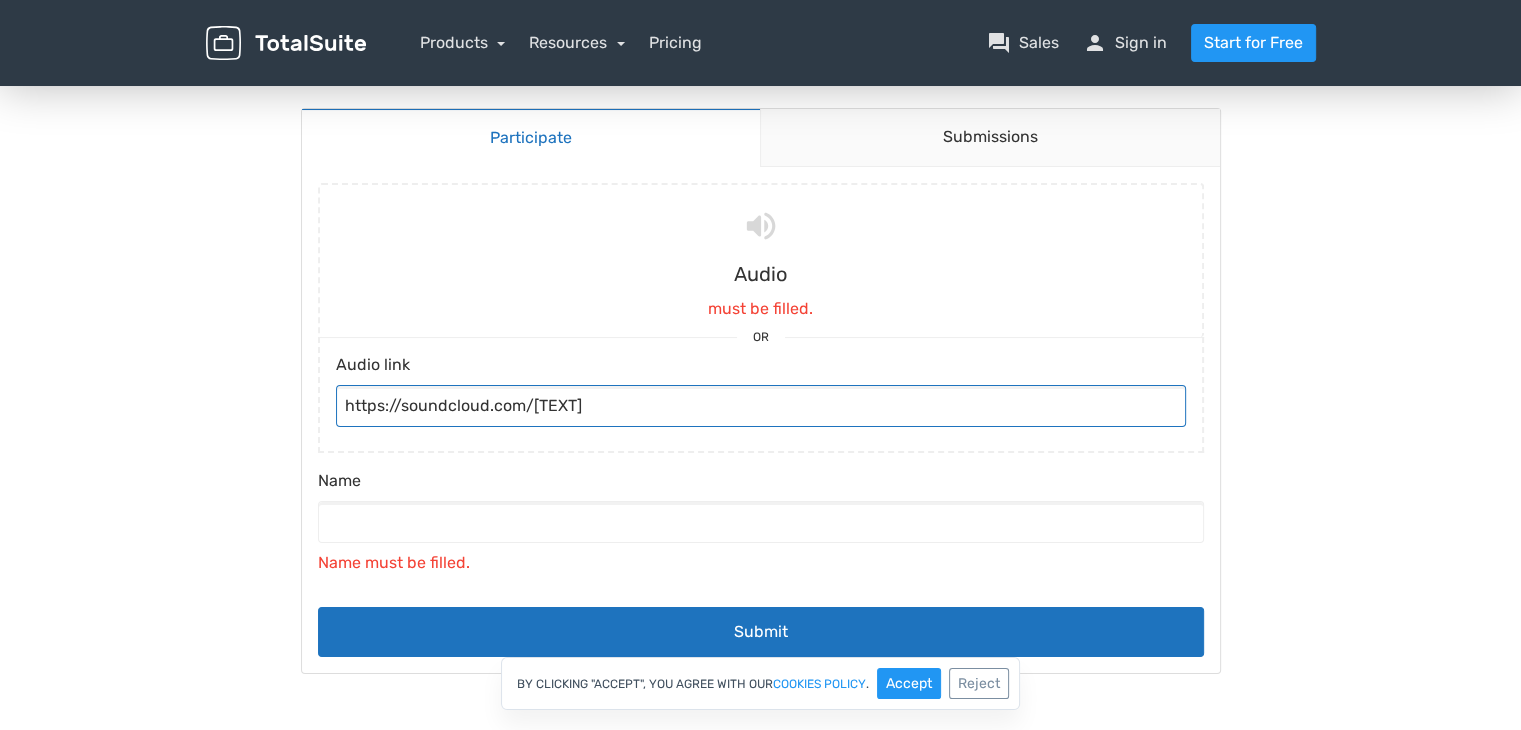scroll, scrollTop: 4, scrollLeft: 0, axis: vertical 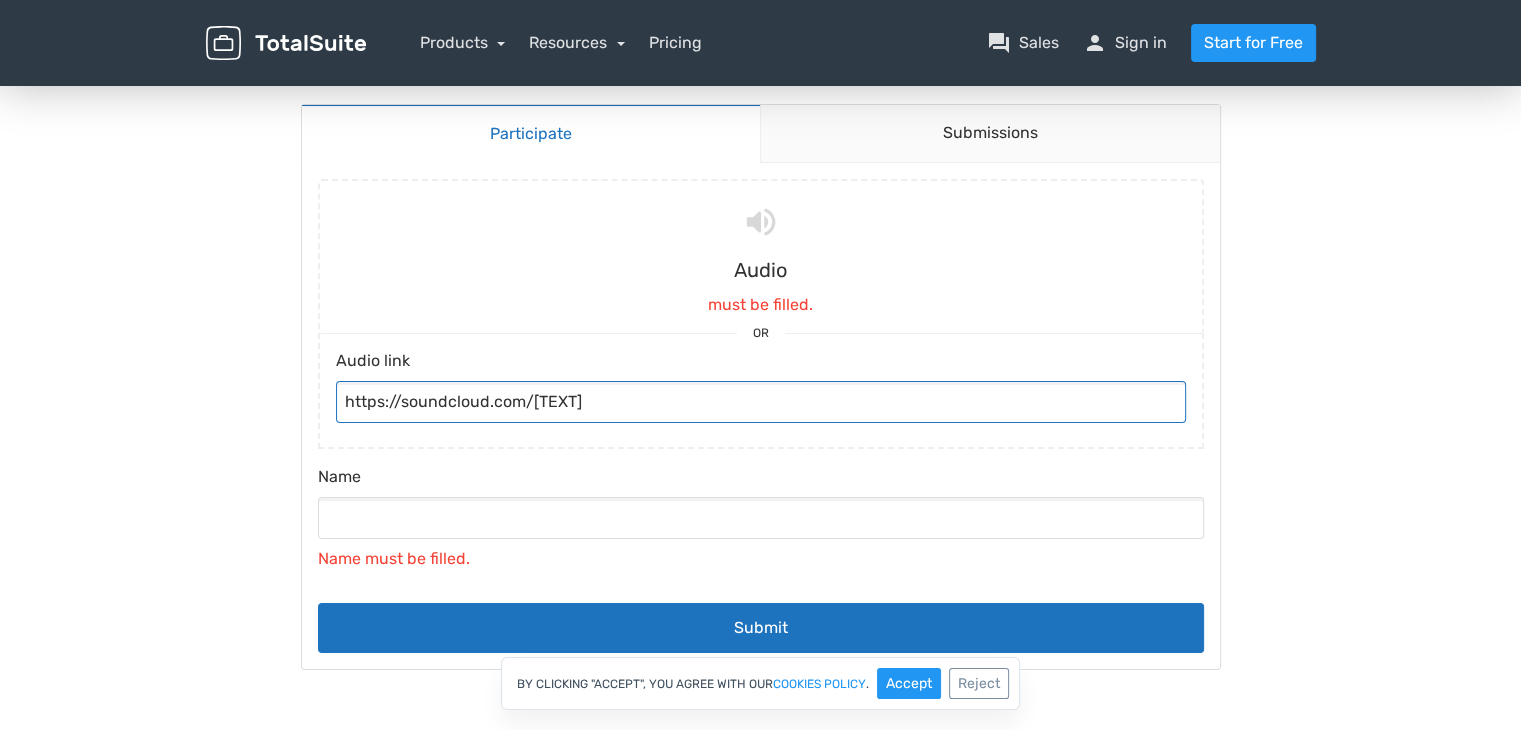 type on "https://soundcloud.com/pyk3/speed-garage-mix" 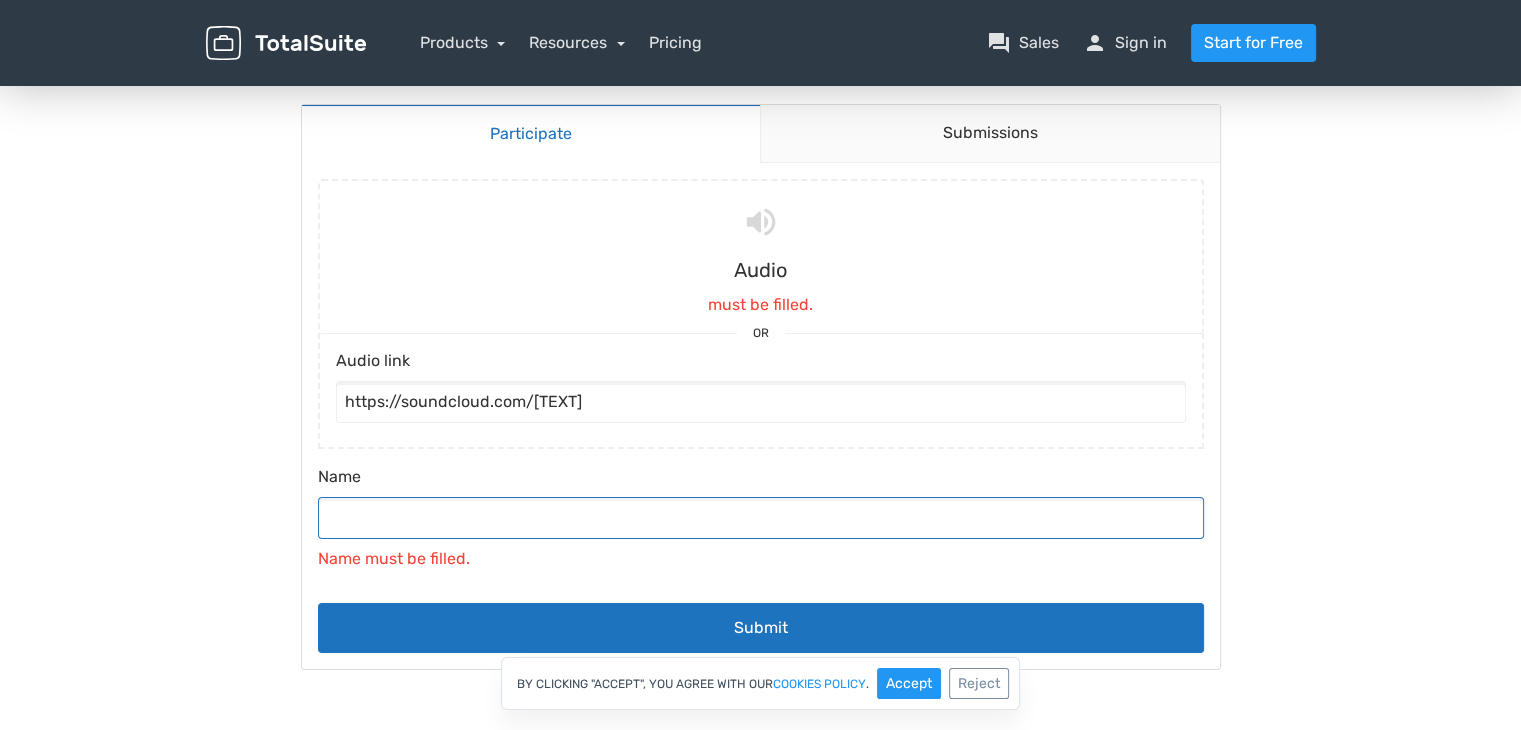 click on "Name" at bounding box center (761, 518) 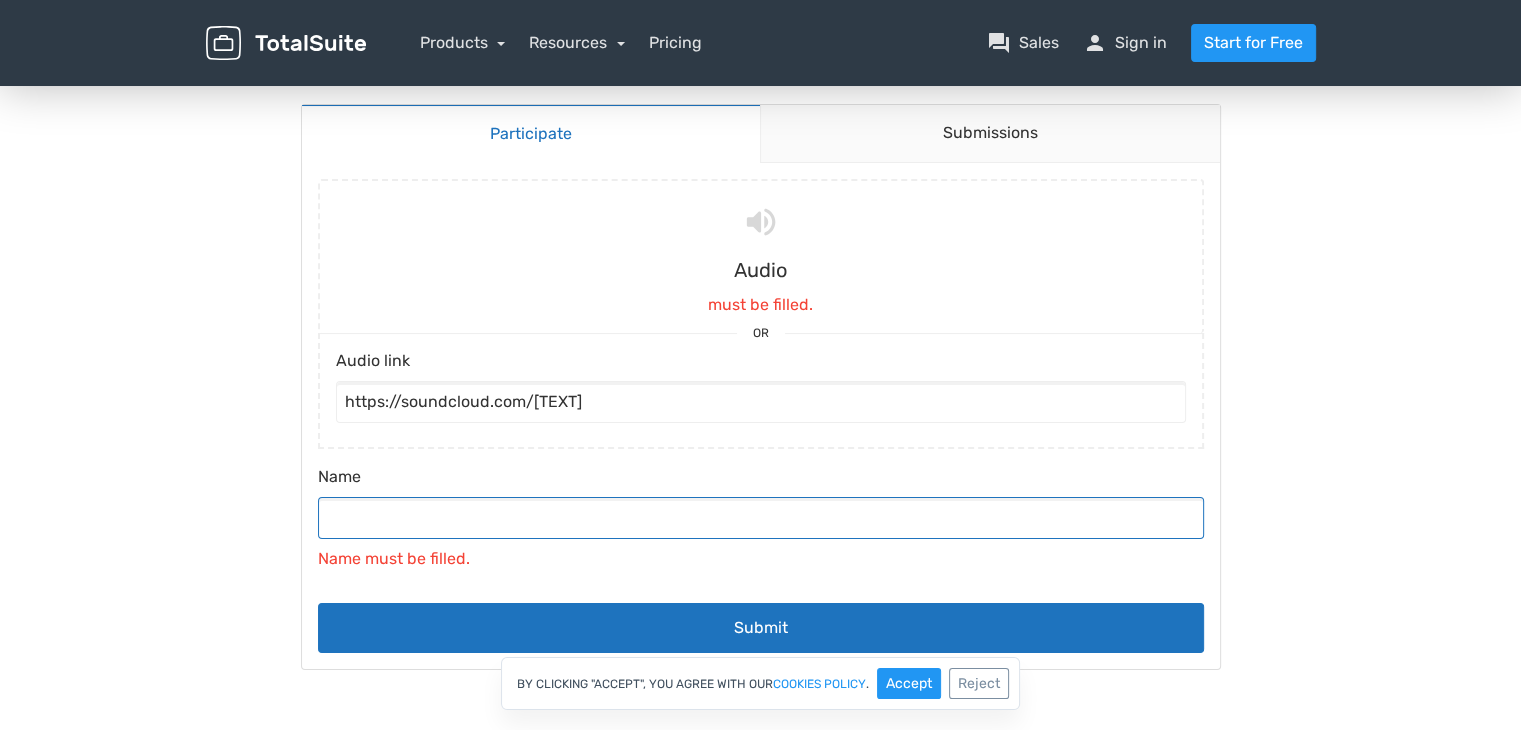 type on "B" 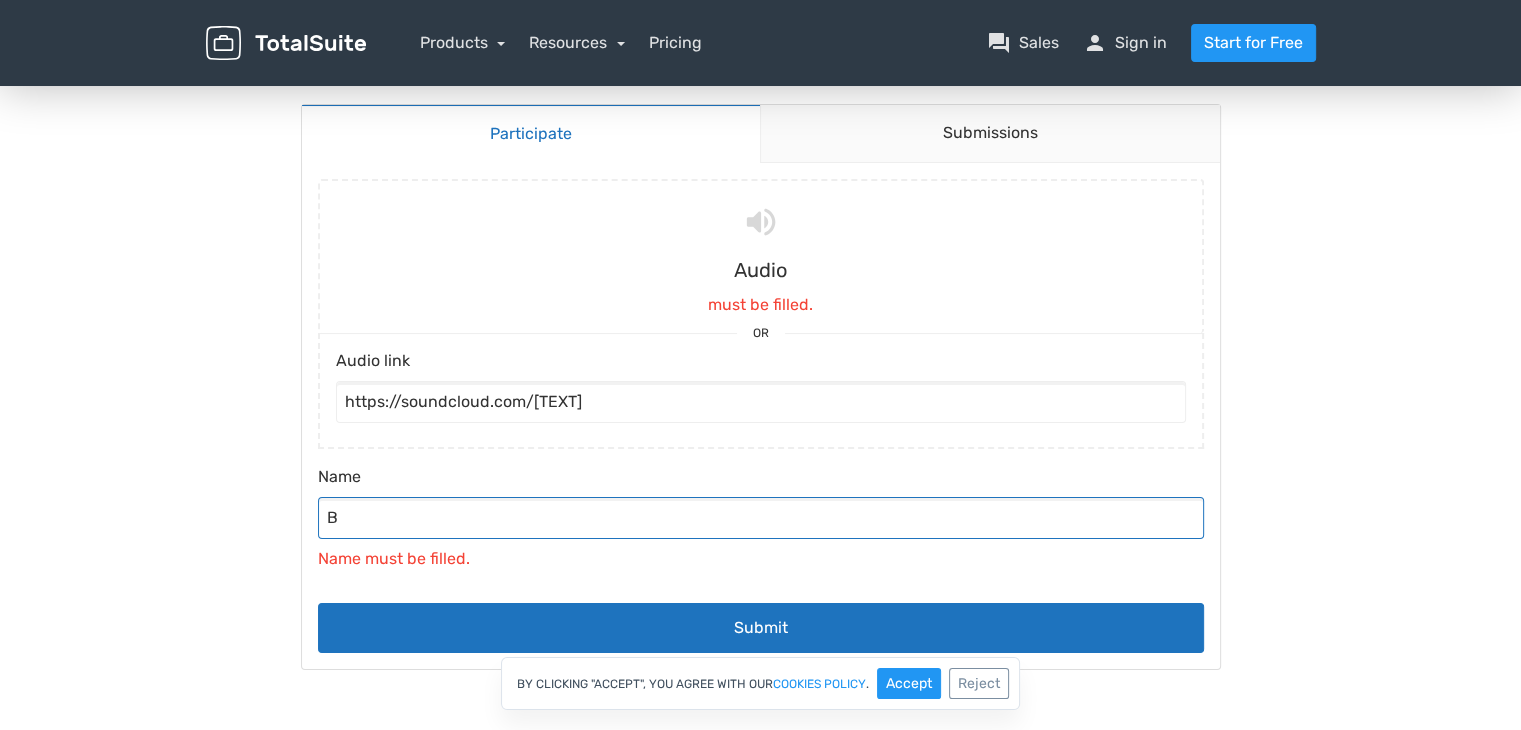 scroll, scrollTop: 0, scrollLeft: 0, axis: both 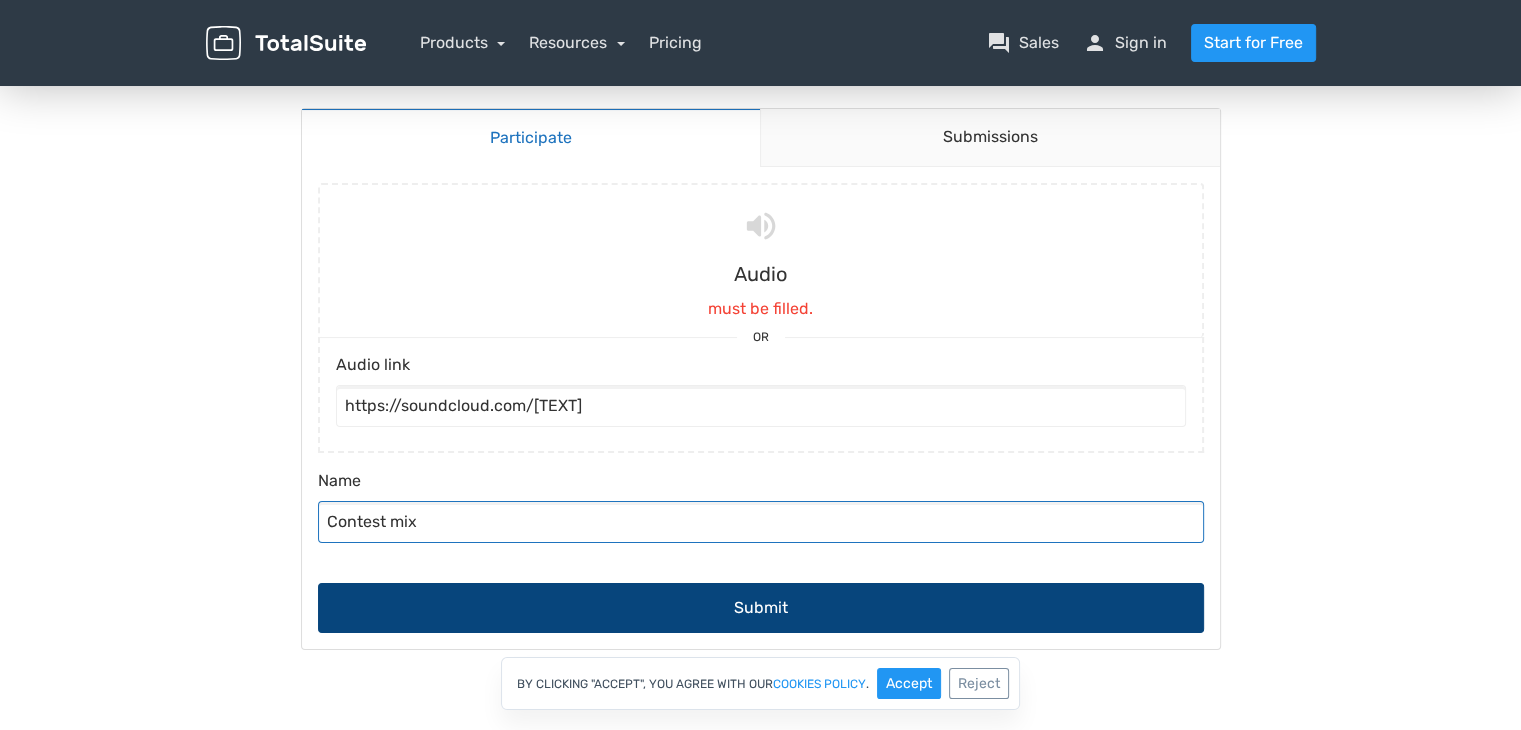 type on "Contest mix" 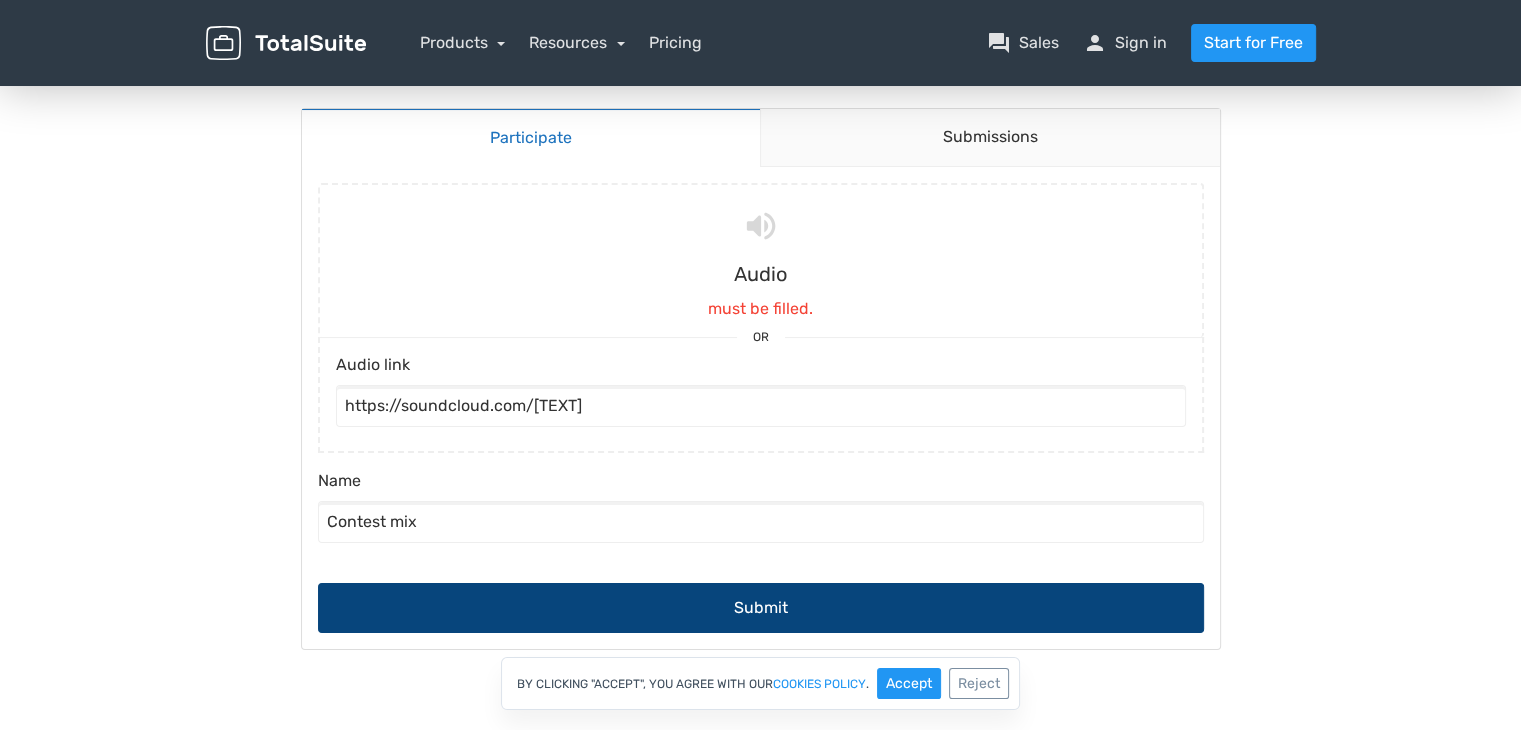 click on "Submit" at bounding box center (761, 608) 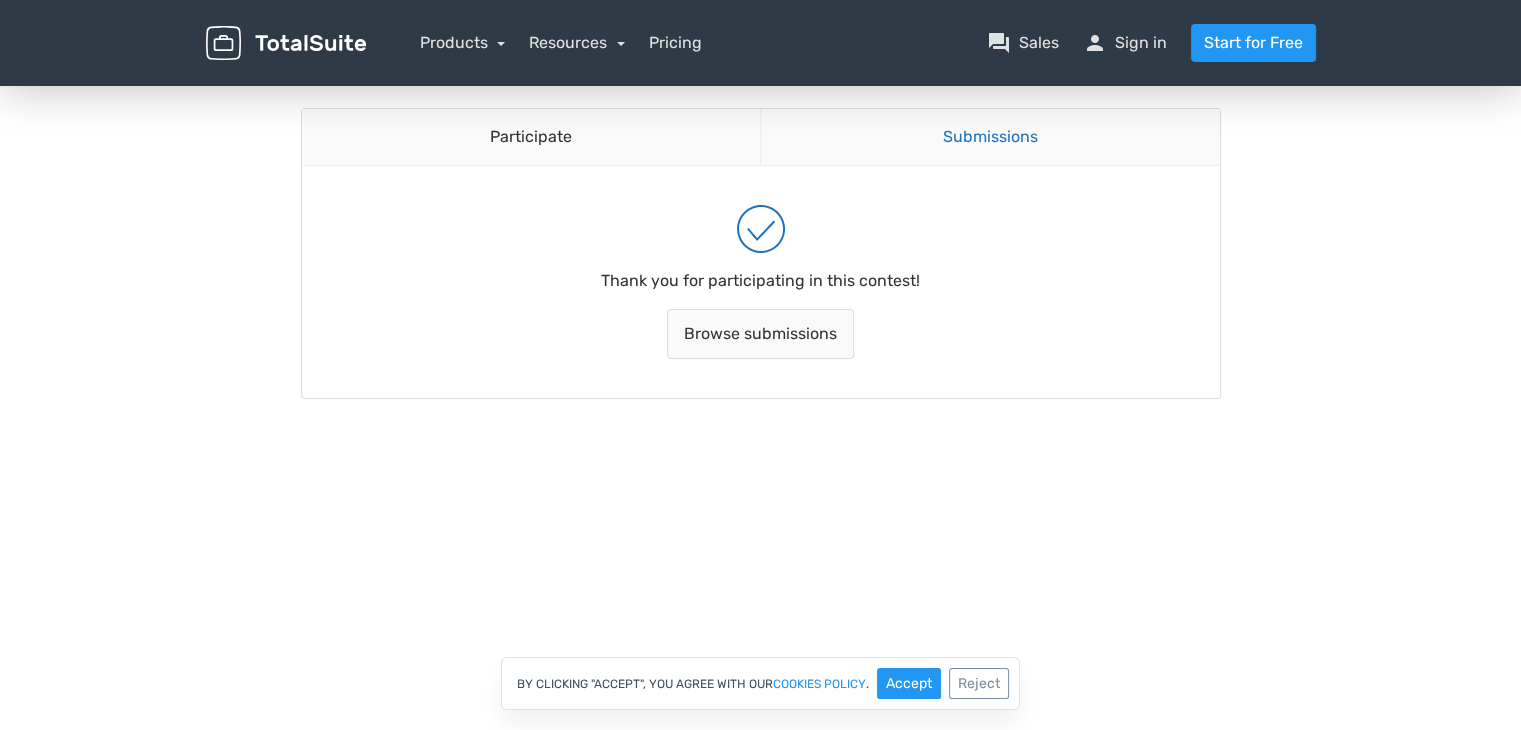 click on "Submissions" at bounding box center [990, 137] 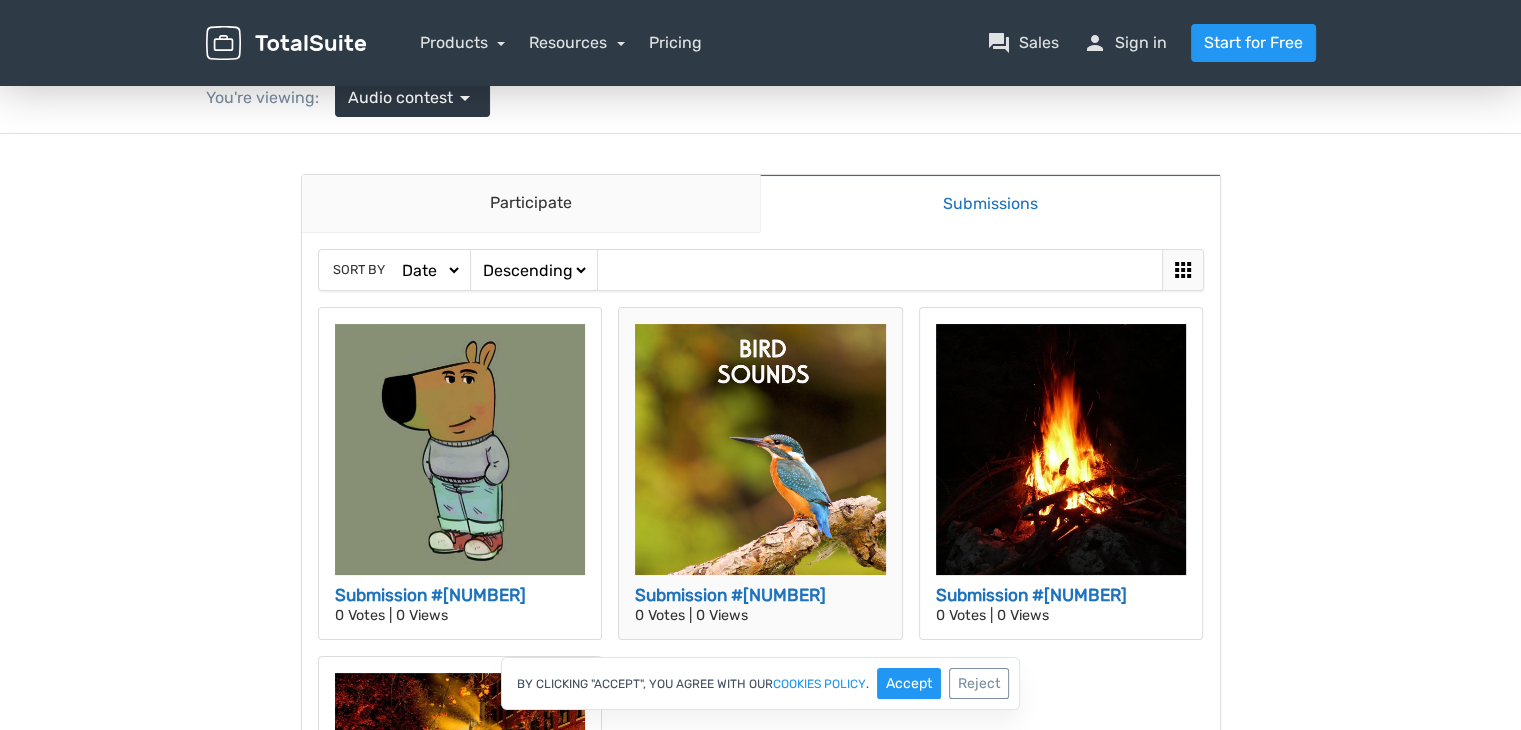 scroll, scrollTop: 100, scrollLeft: 0, axis: vertical 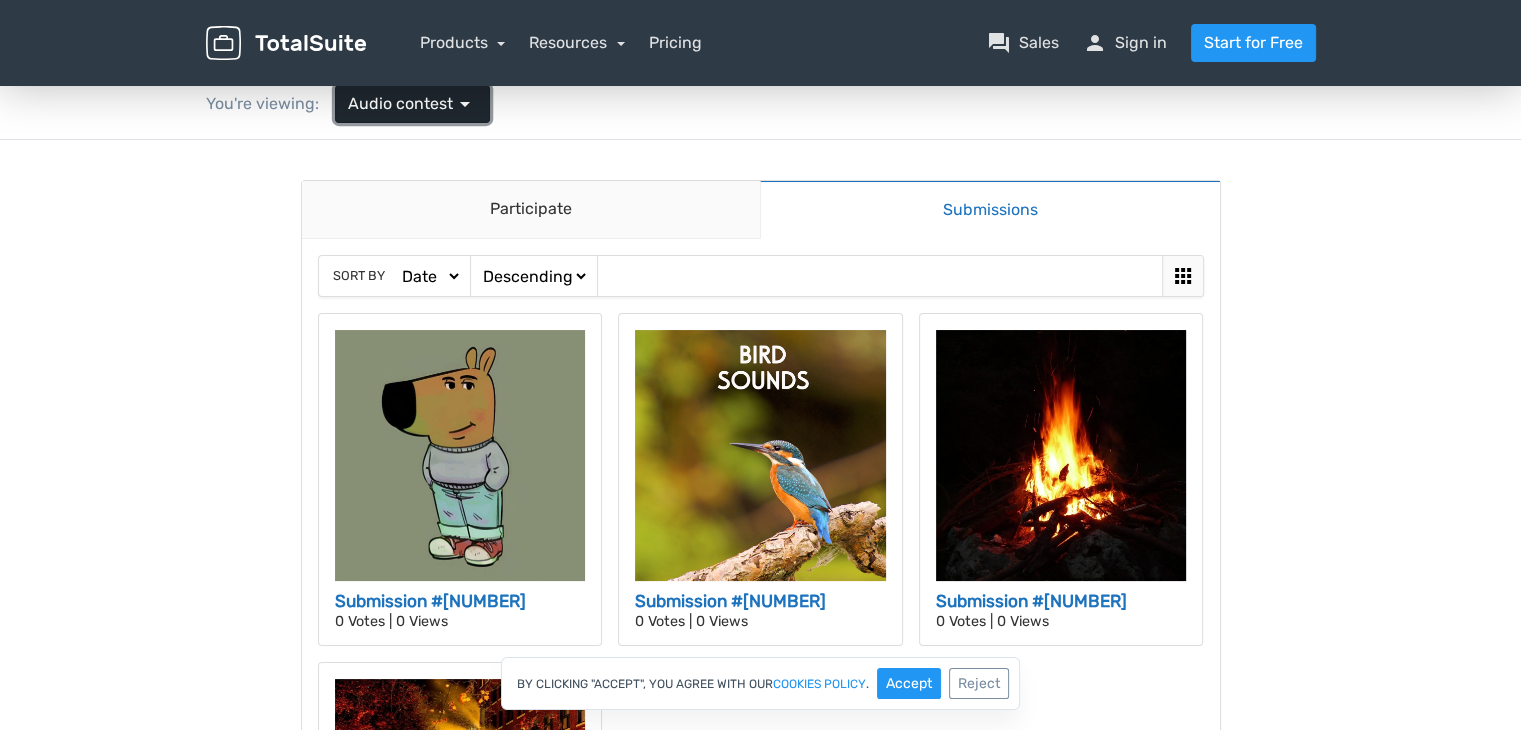 click on "Audio contest" at bounding box center (400, 104) 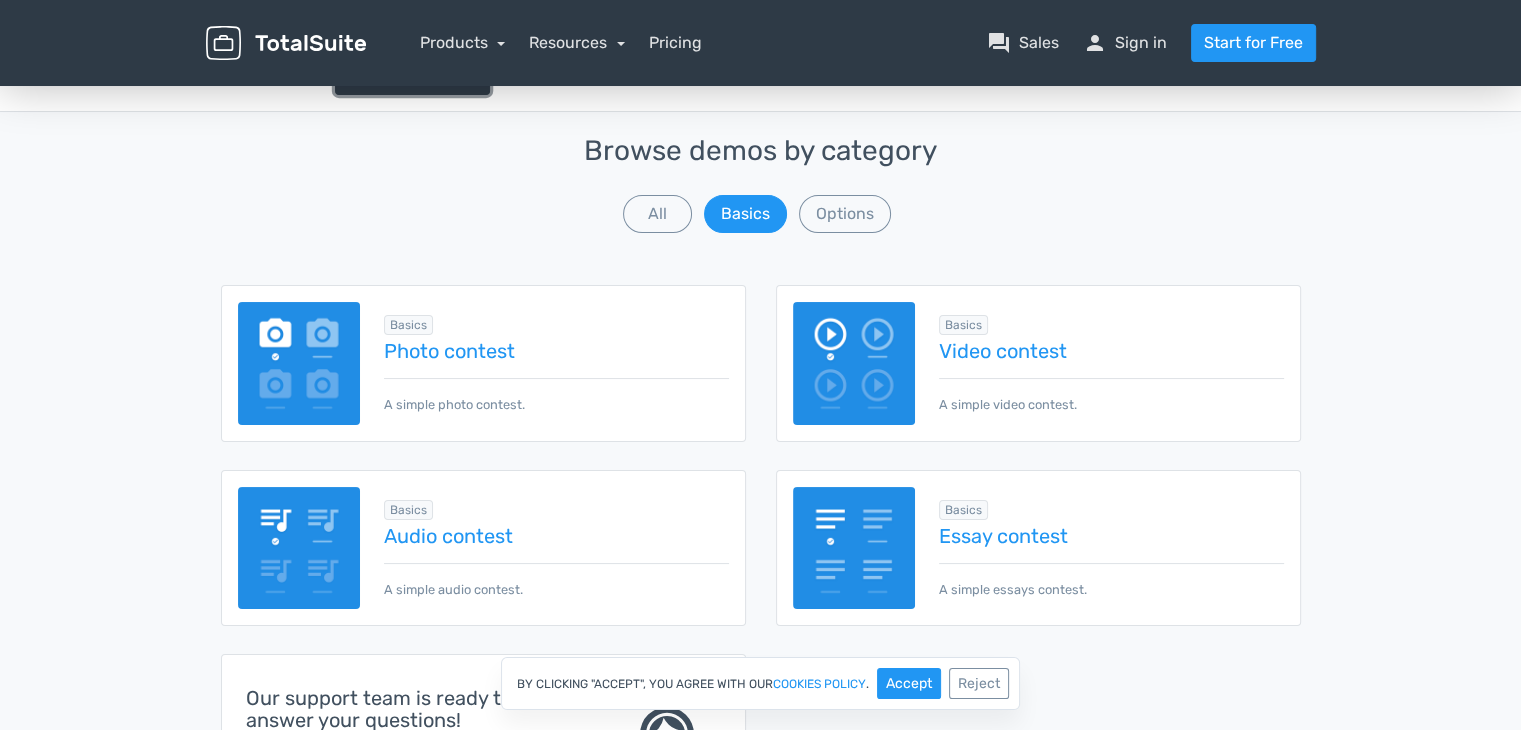 scroll, scrollTop: 0, scrollLeft: 0, axis: both 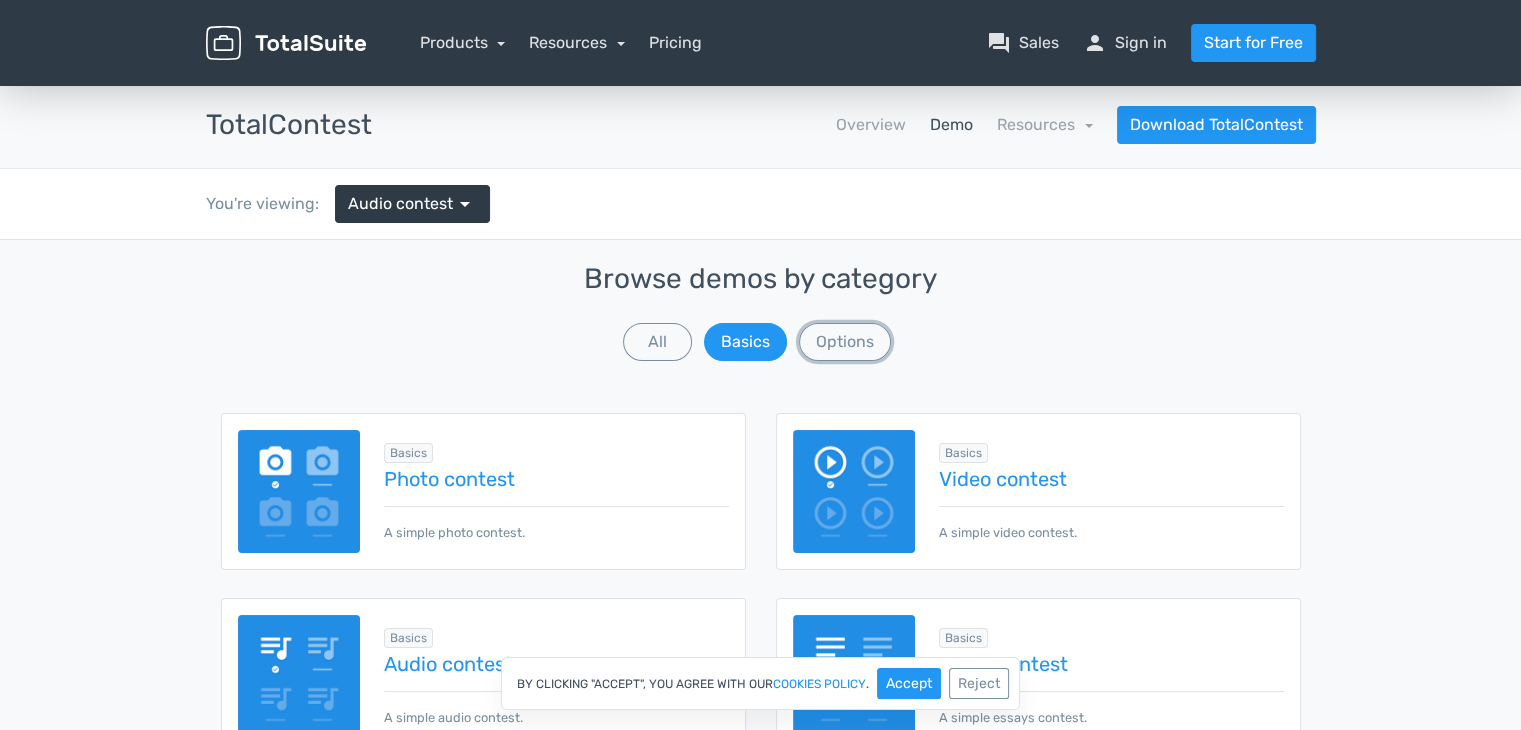 click on "Options" at bounding box center (845, 342) 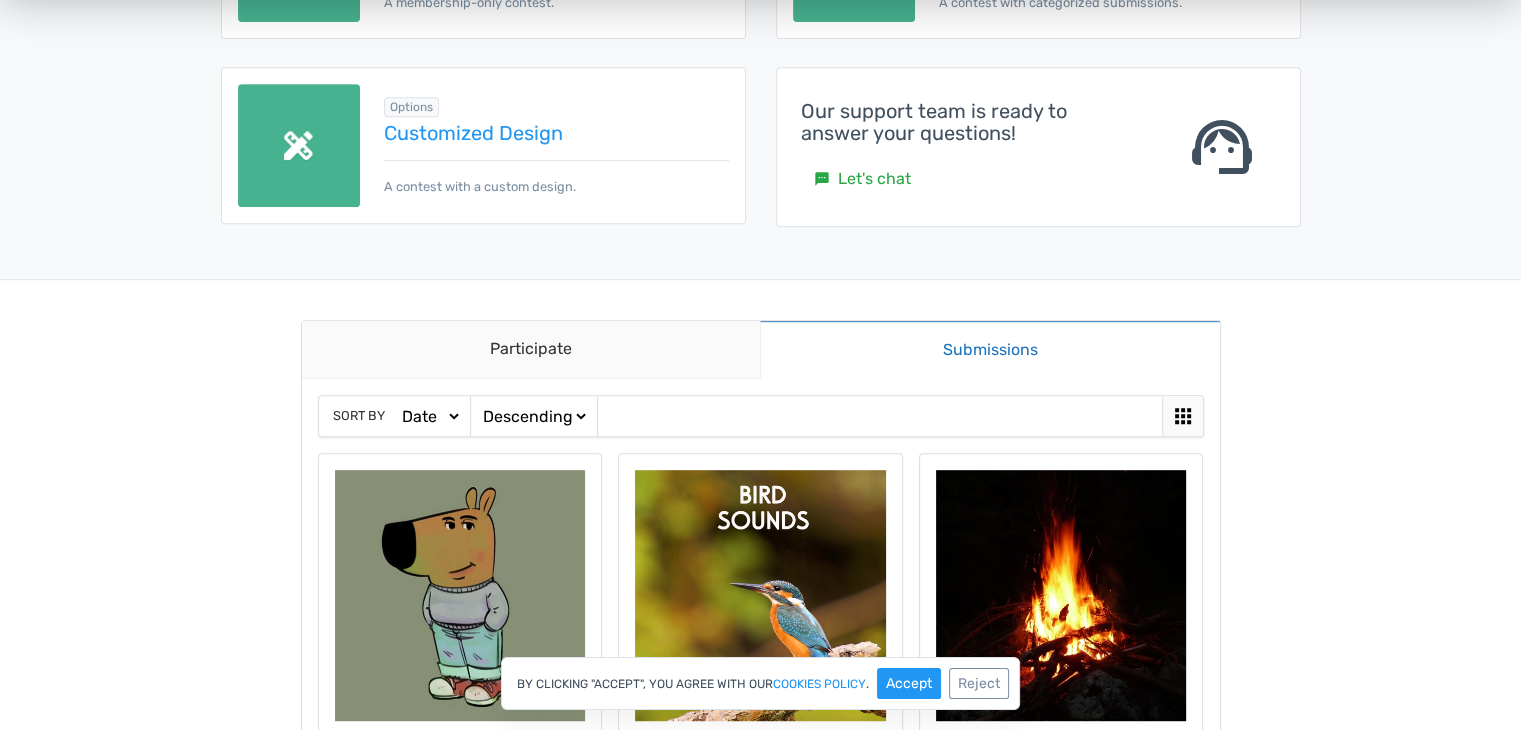 scroll, scrollTop: 900, scrollLeft: 0, axis: vertical 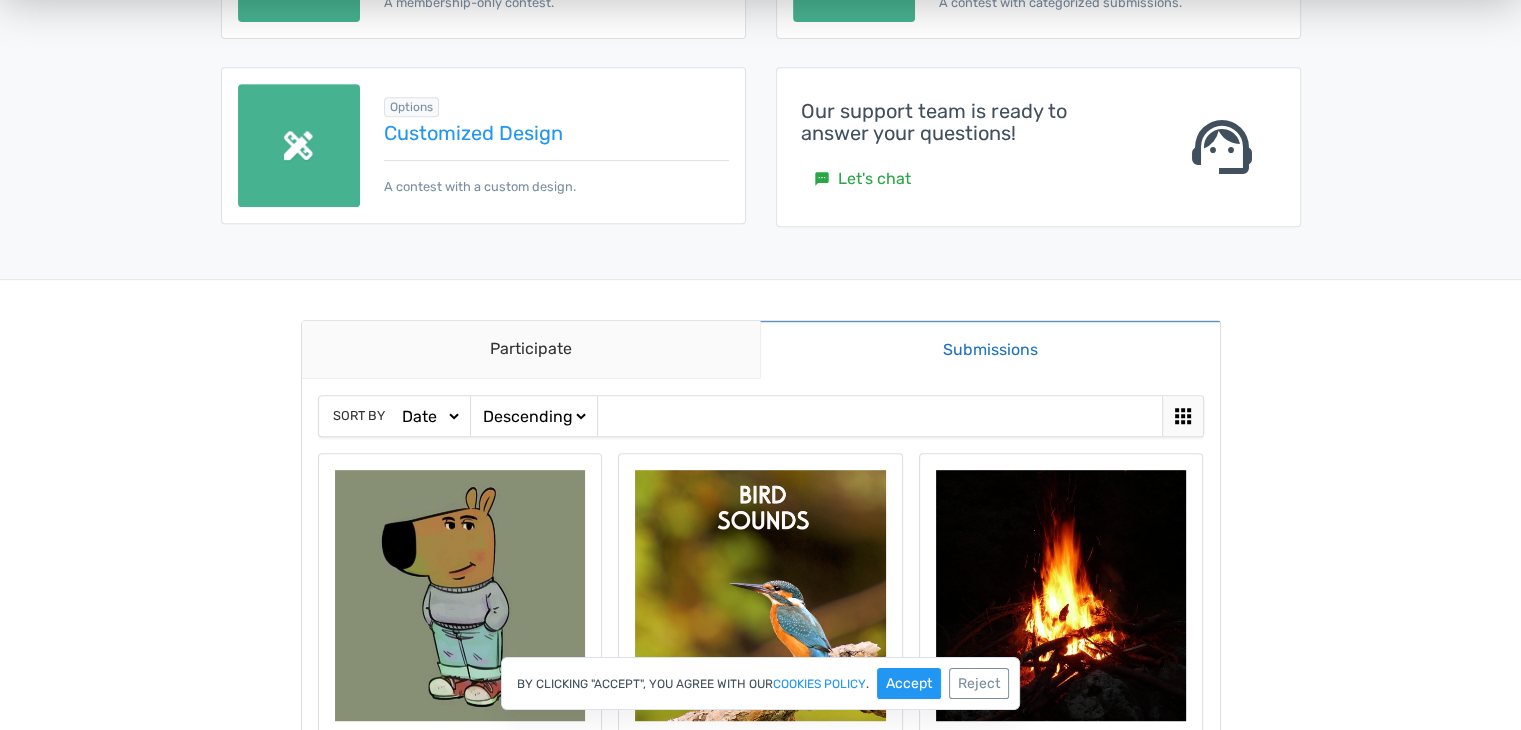 click on "A contest with a custom design." at bounding box center (556, 178) 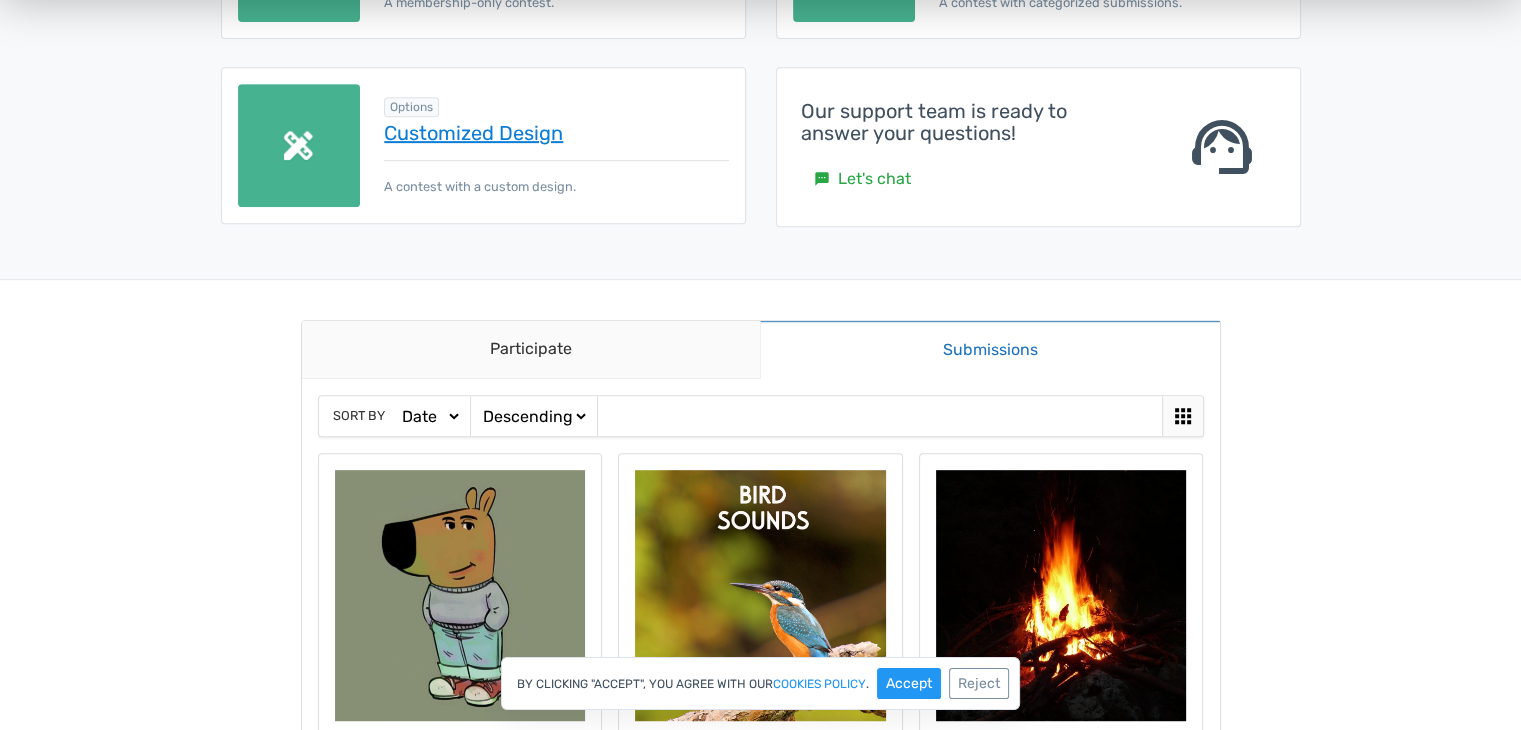 click on "Customized Design" at bounding box center (556, 133) 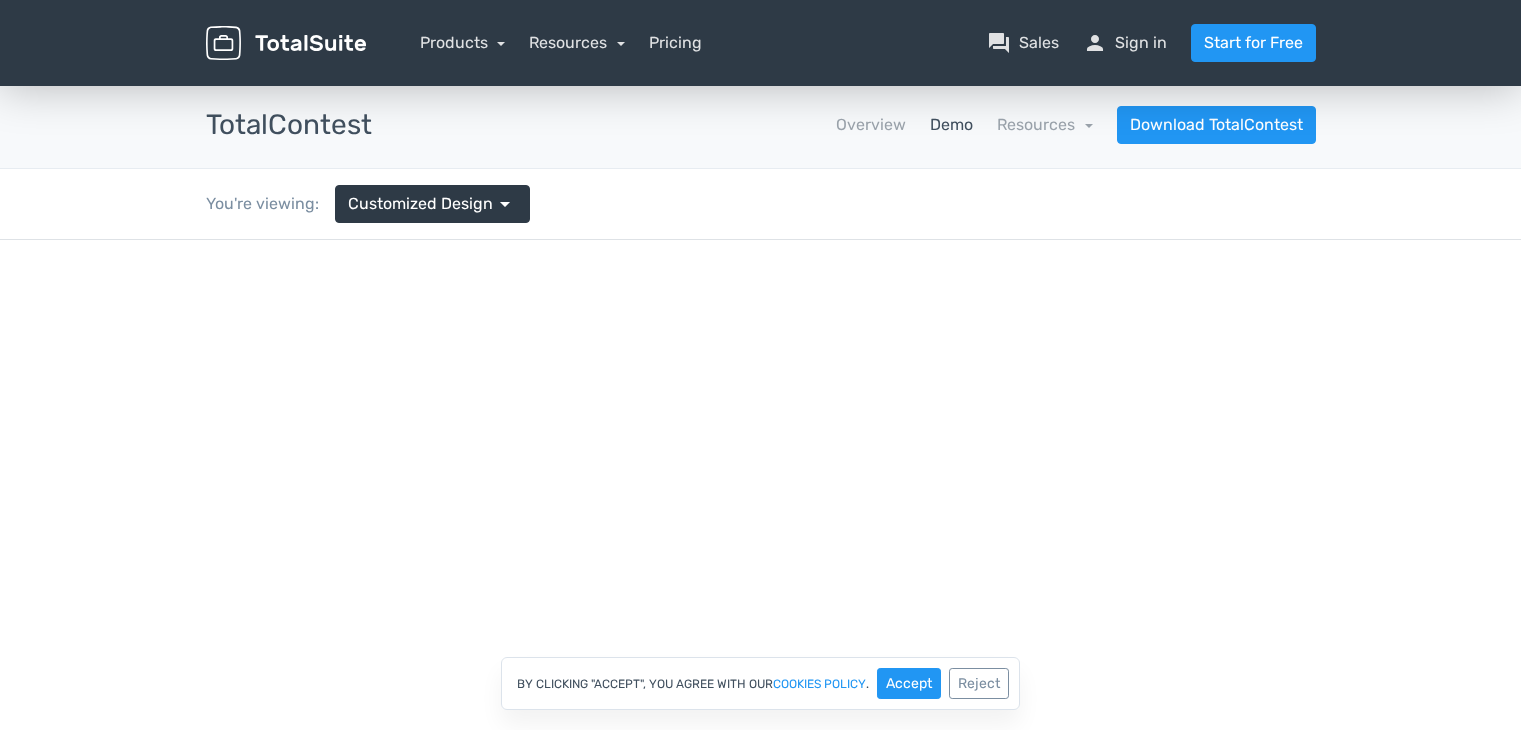 scroll, scrollTop: 0, scrollLeft: 0, axis: both 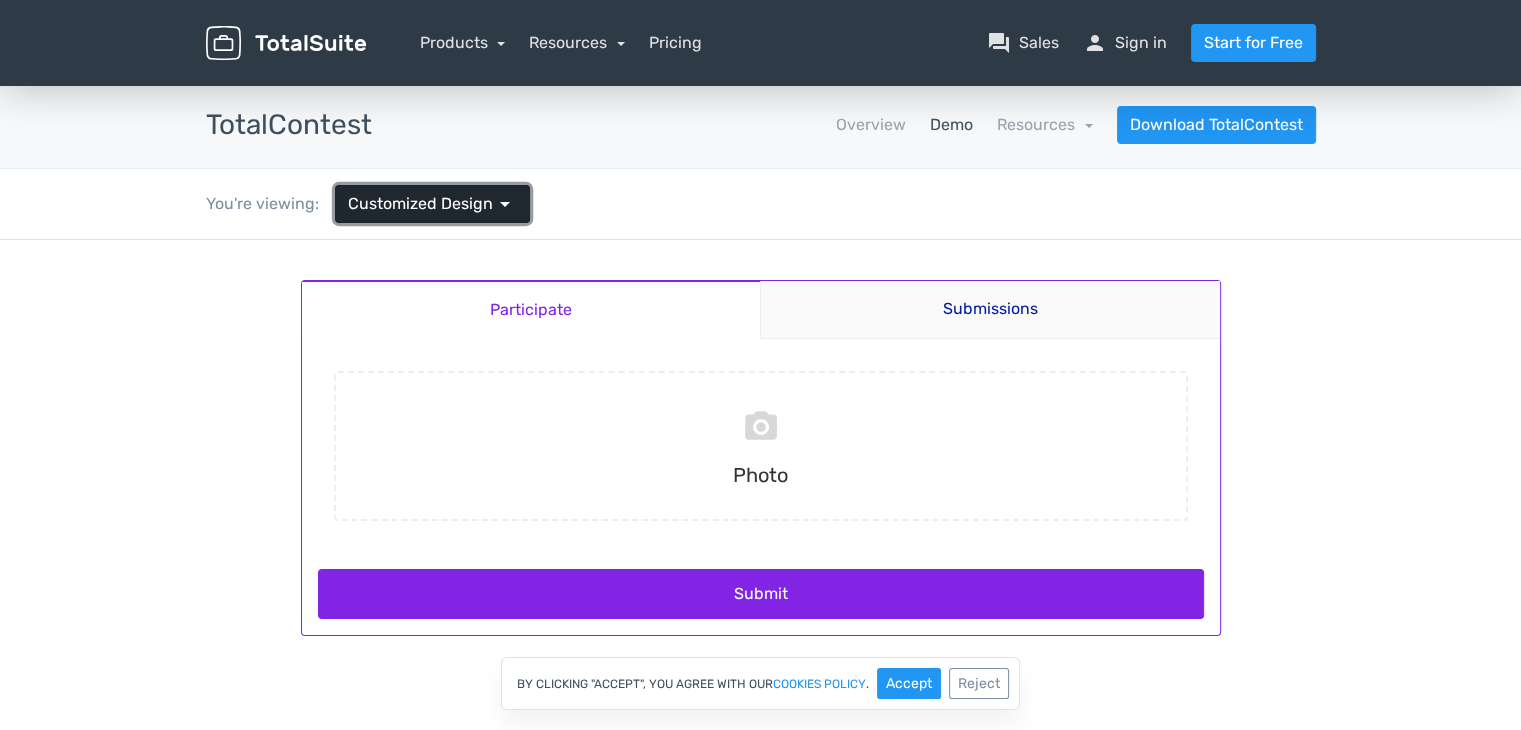 click on "Customized Design" at bounding box center (420, 204) 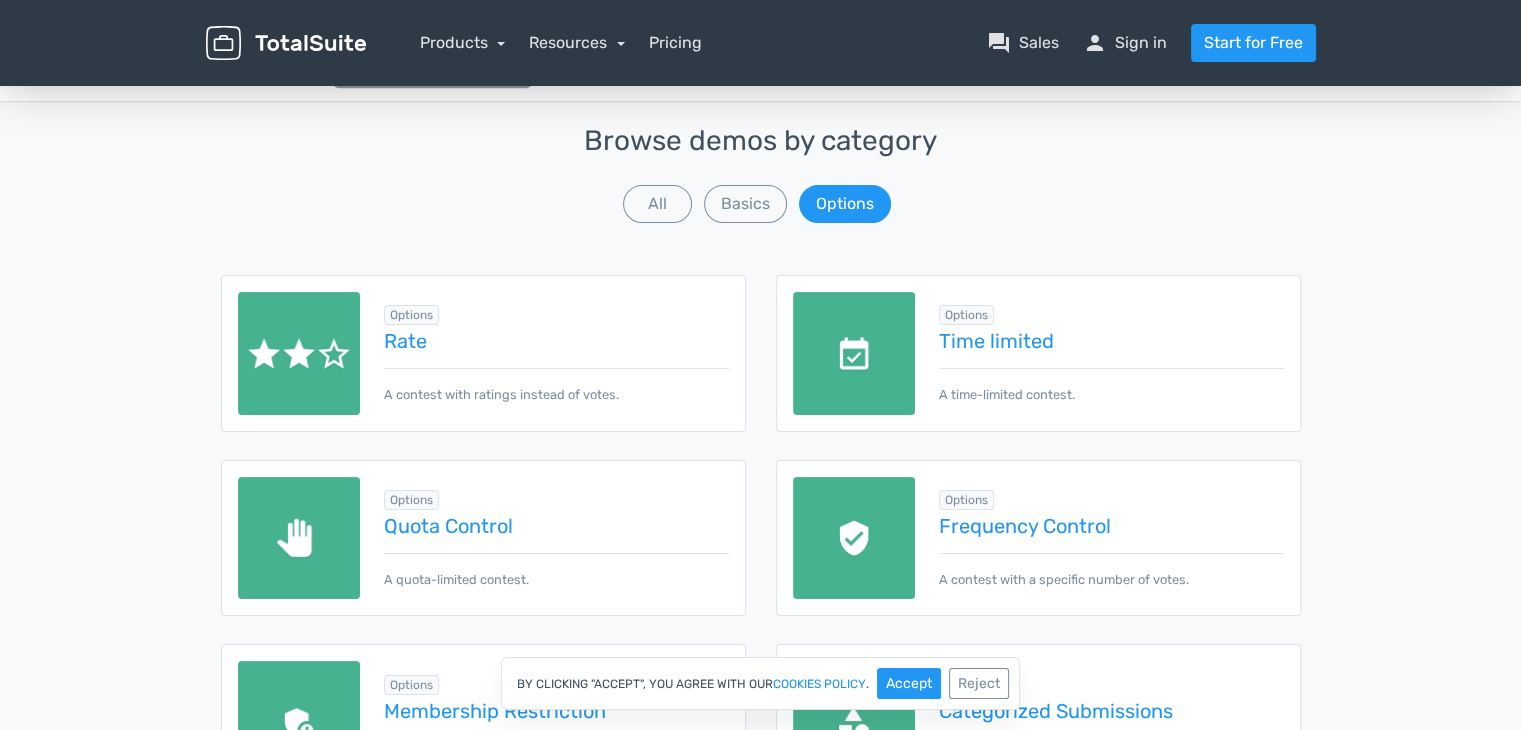 scroll, scrollTop: 132, scrollLeft: 0, axis: vertical 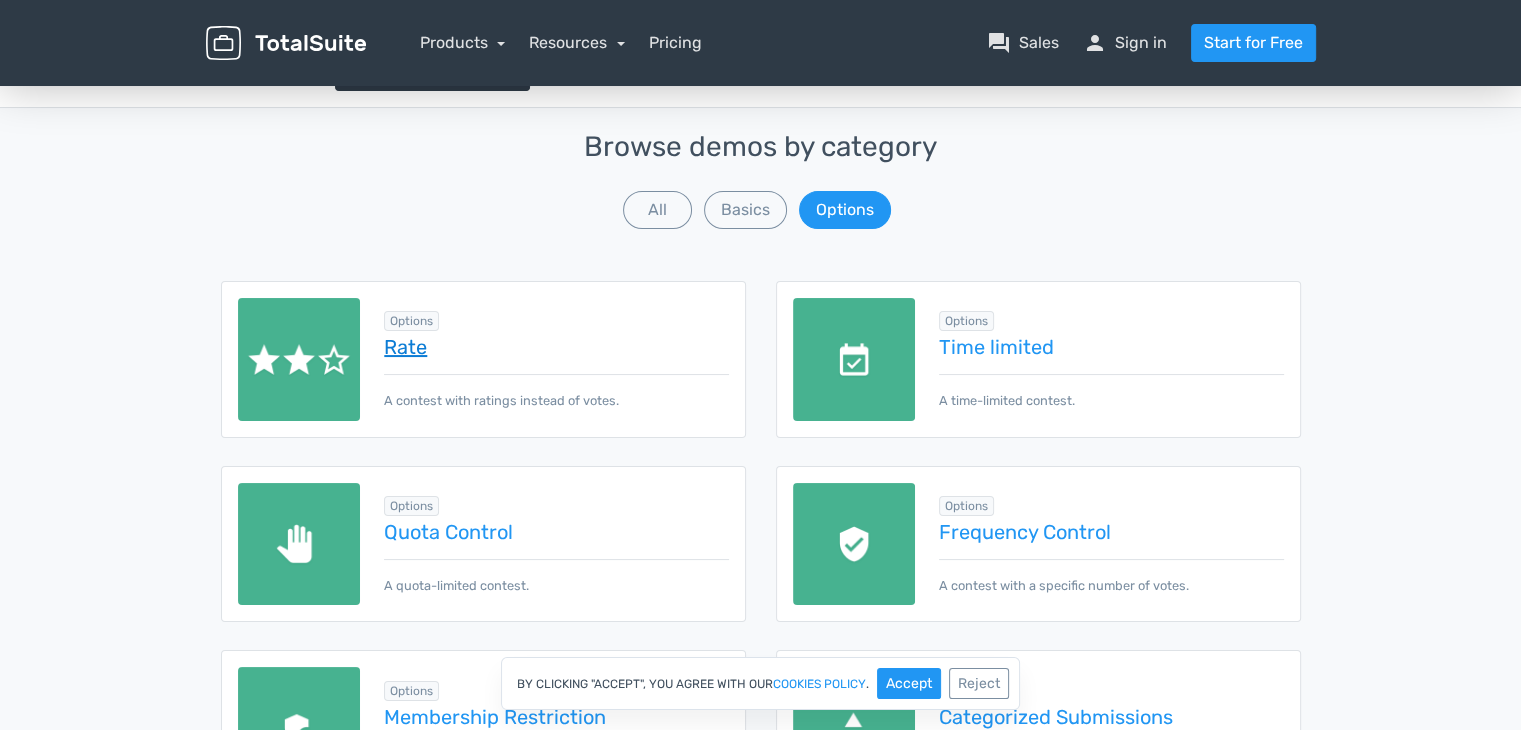 click on "Rate" at bounding box center (556, 347) 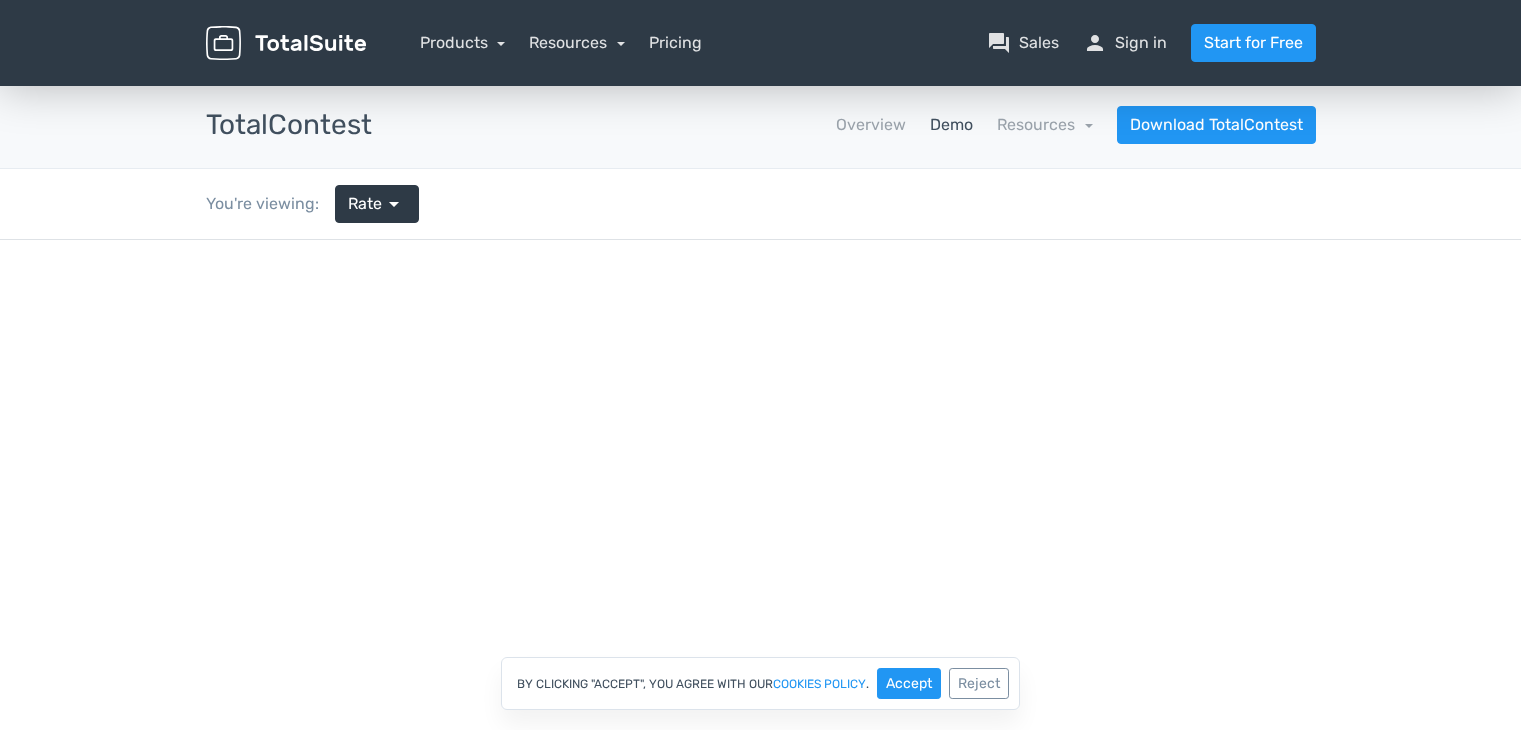 scroll, scrollTop: 0, scrollLeft: 0, axis: both 